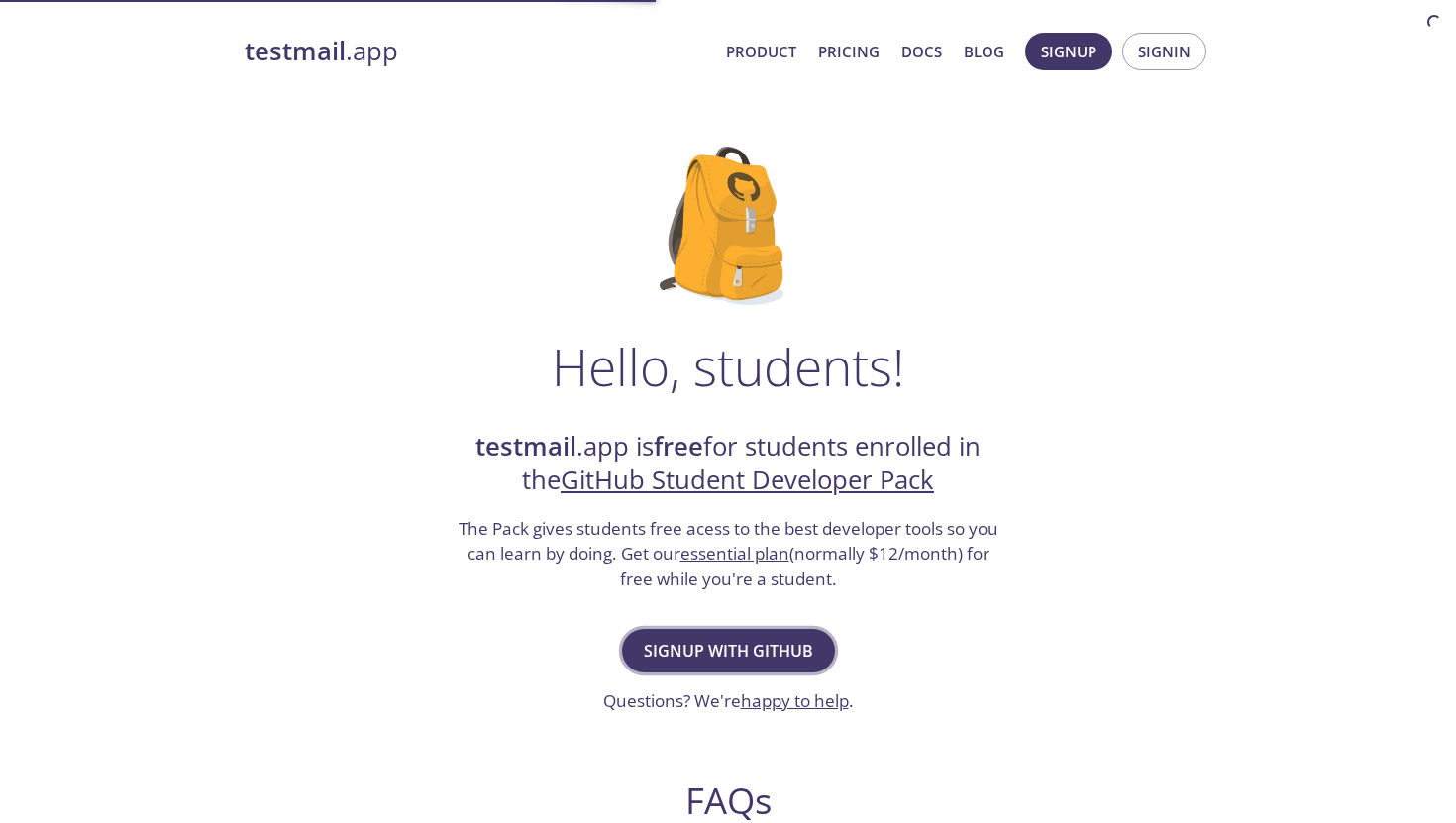scroll, scrollTop: 0, scrollLeft: 0, axis: both 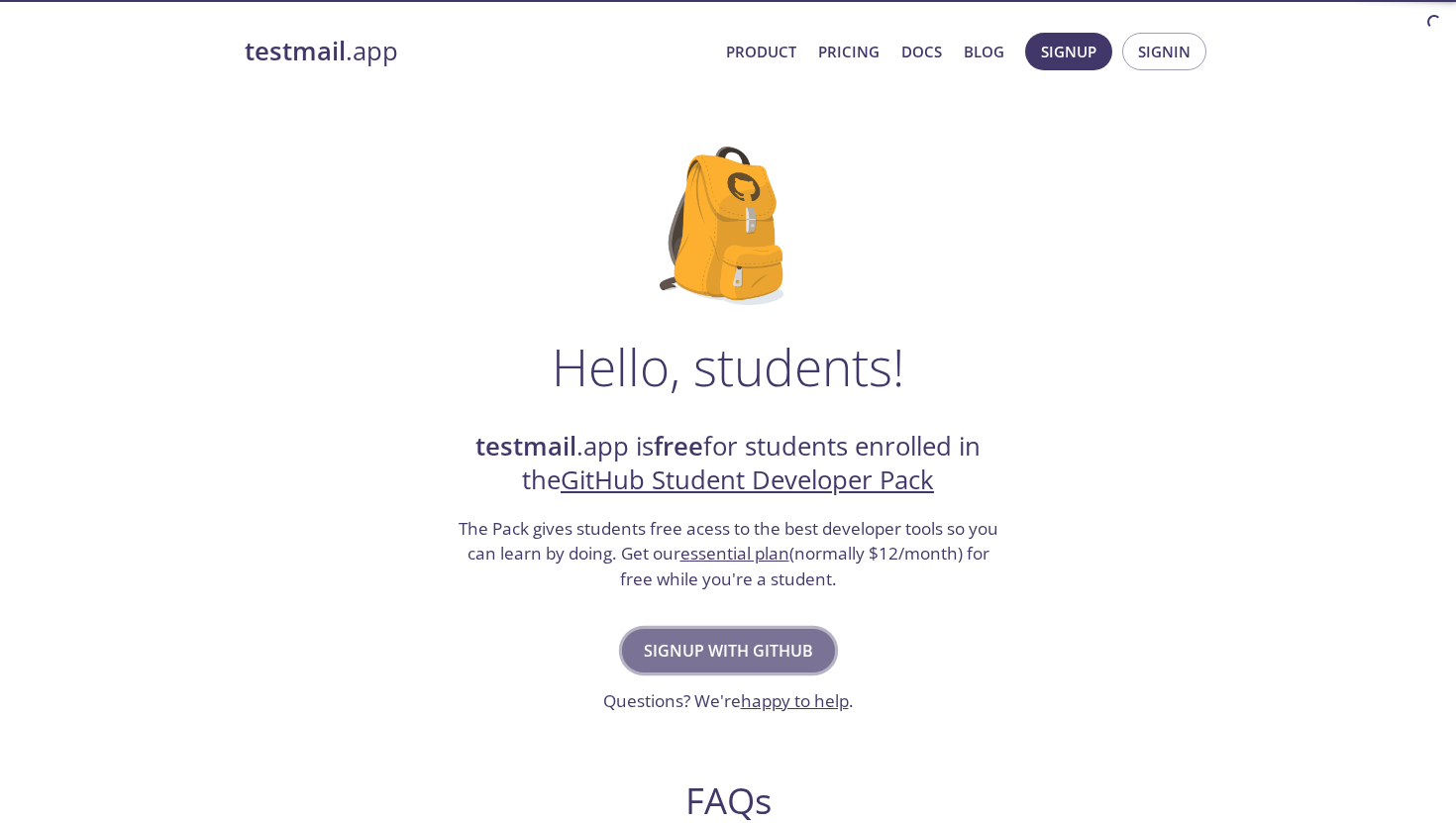 click on "Signup with GitHub" at bounding box center (728, 651) 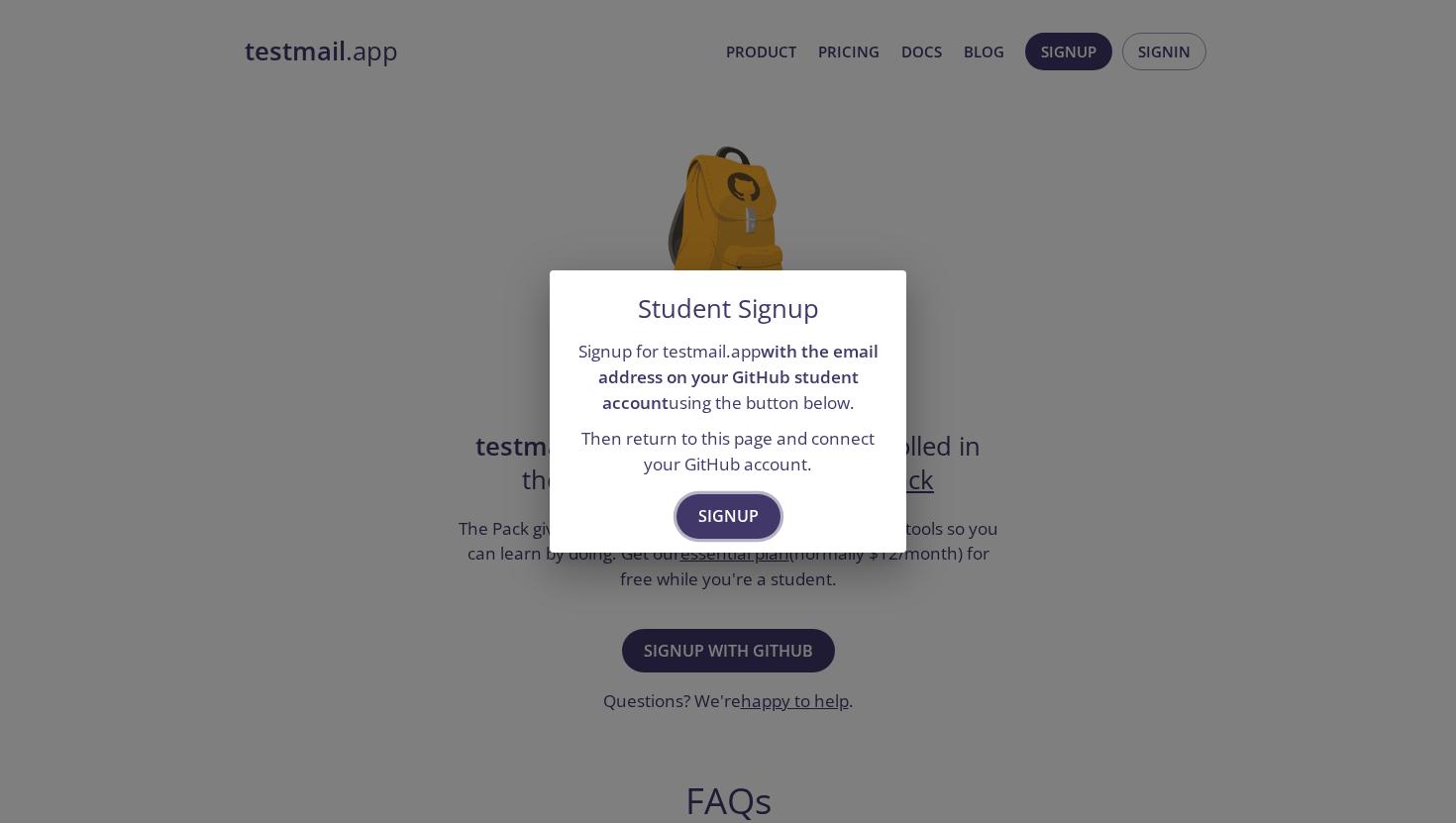 click on "Signup" at bounding box center [728, 516] 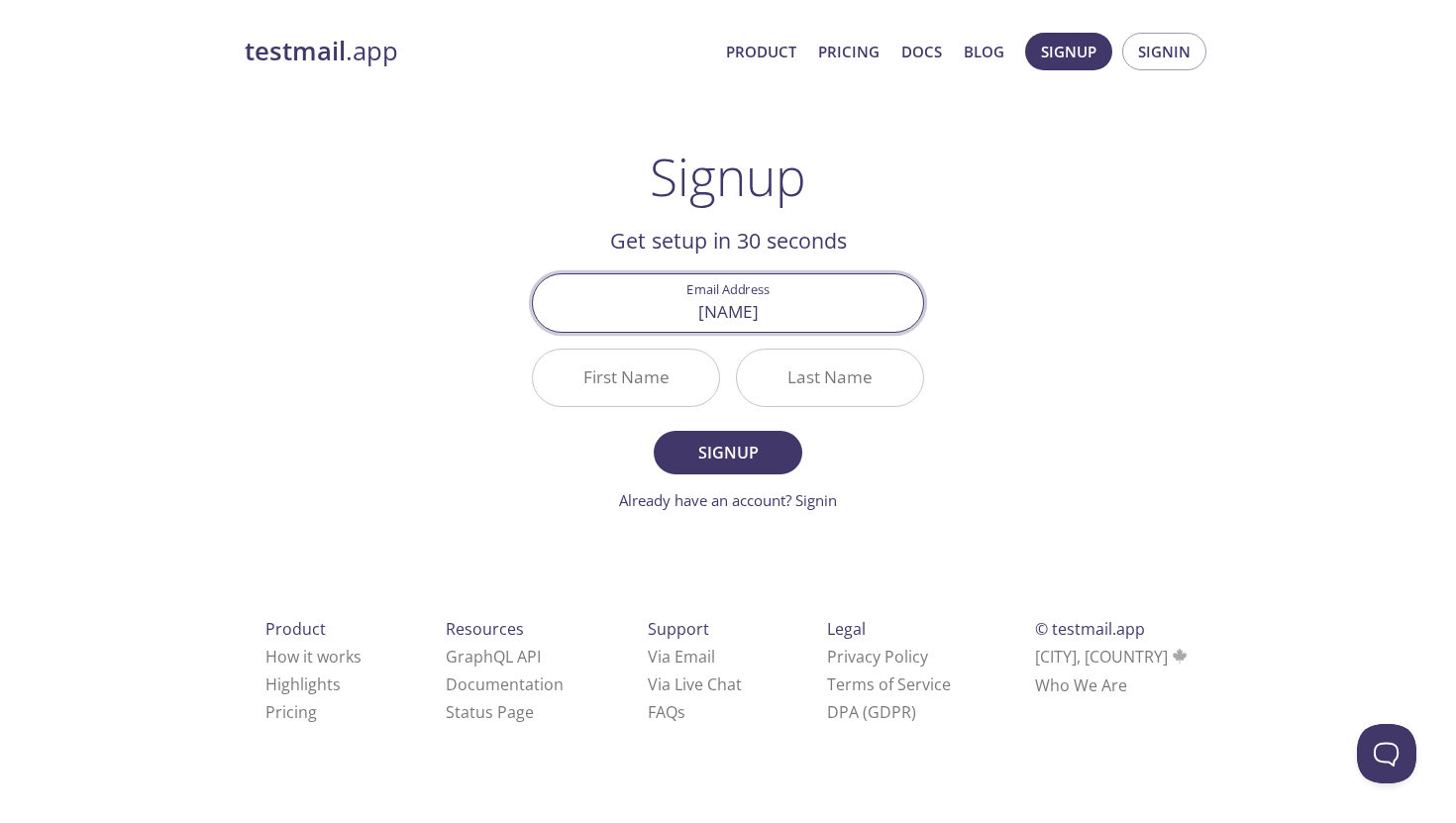 scroll, scrollTop: 0, scrollLeft: 0, axis: both 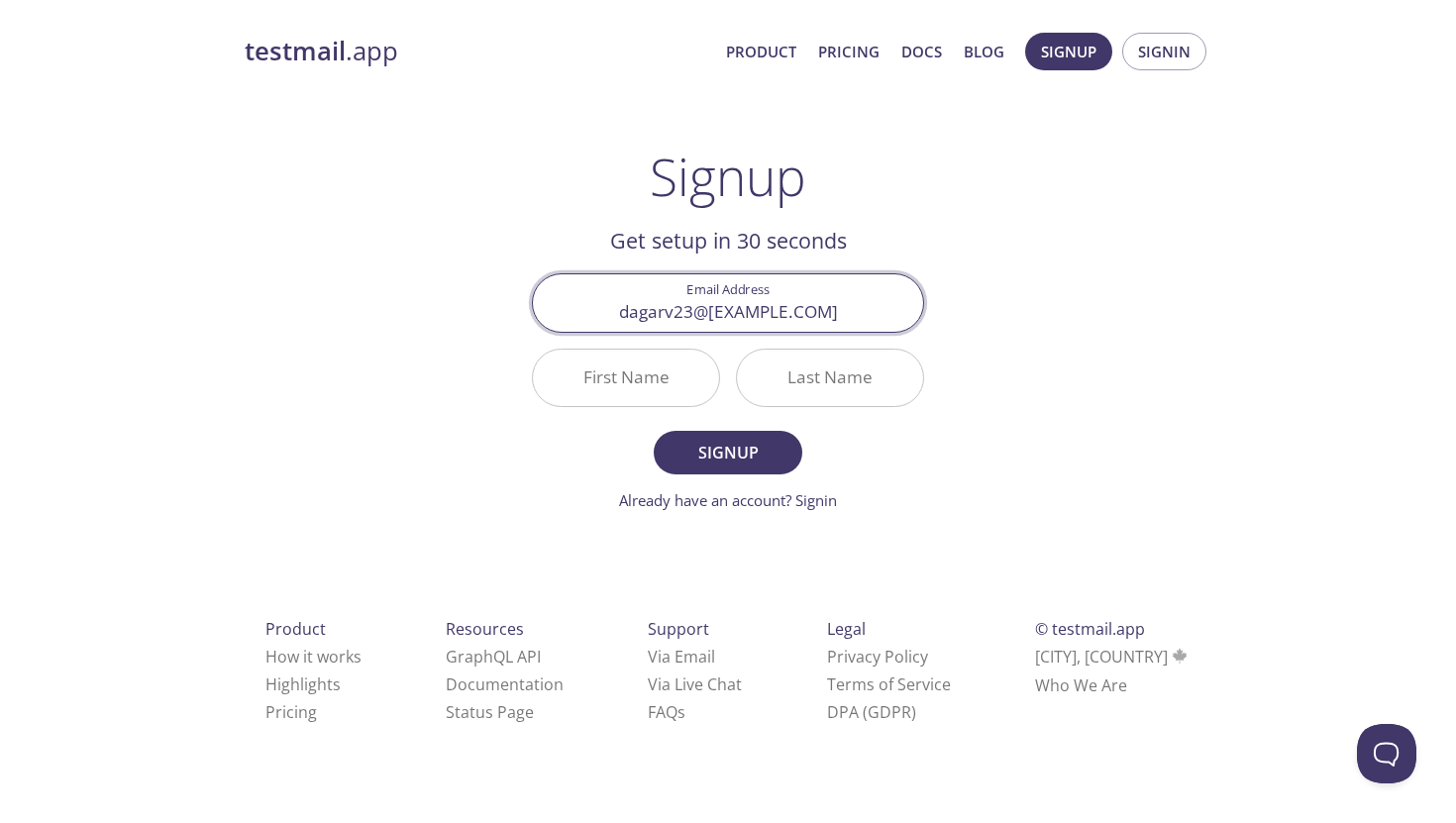 type on "dagarv23@[EXAMPLE.COM]" 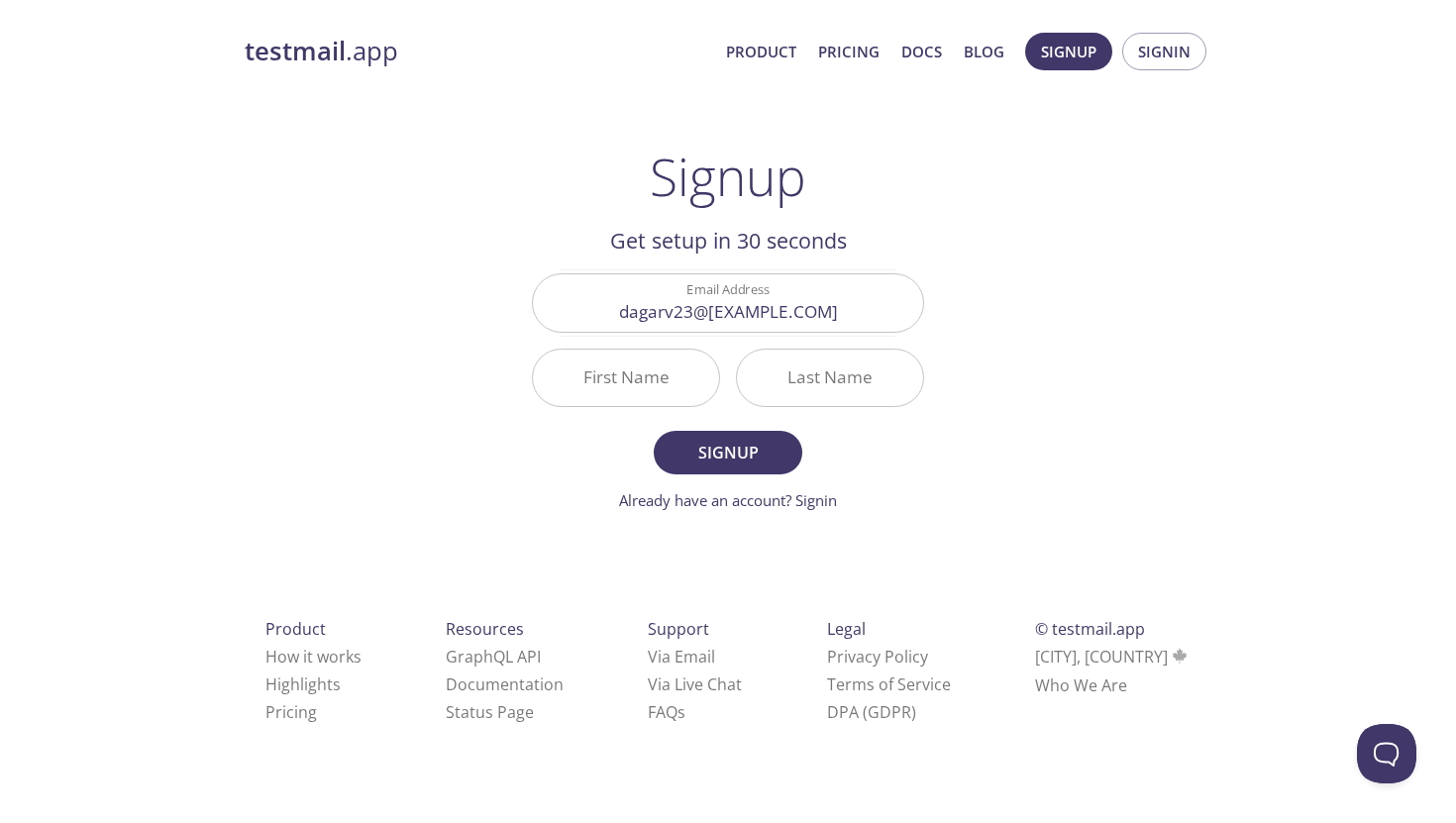 click on "First Name" at bounding box center [626, 377] 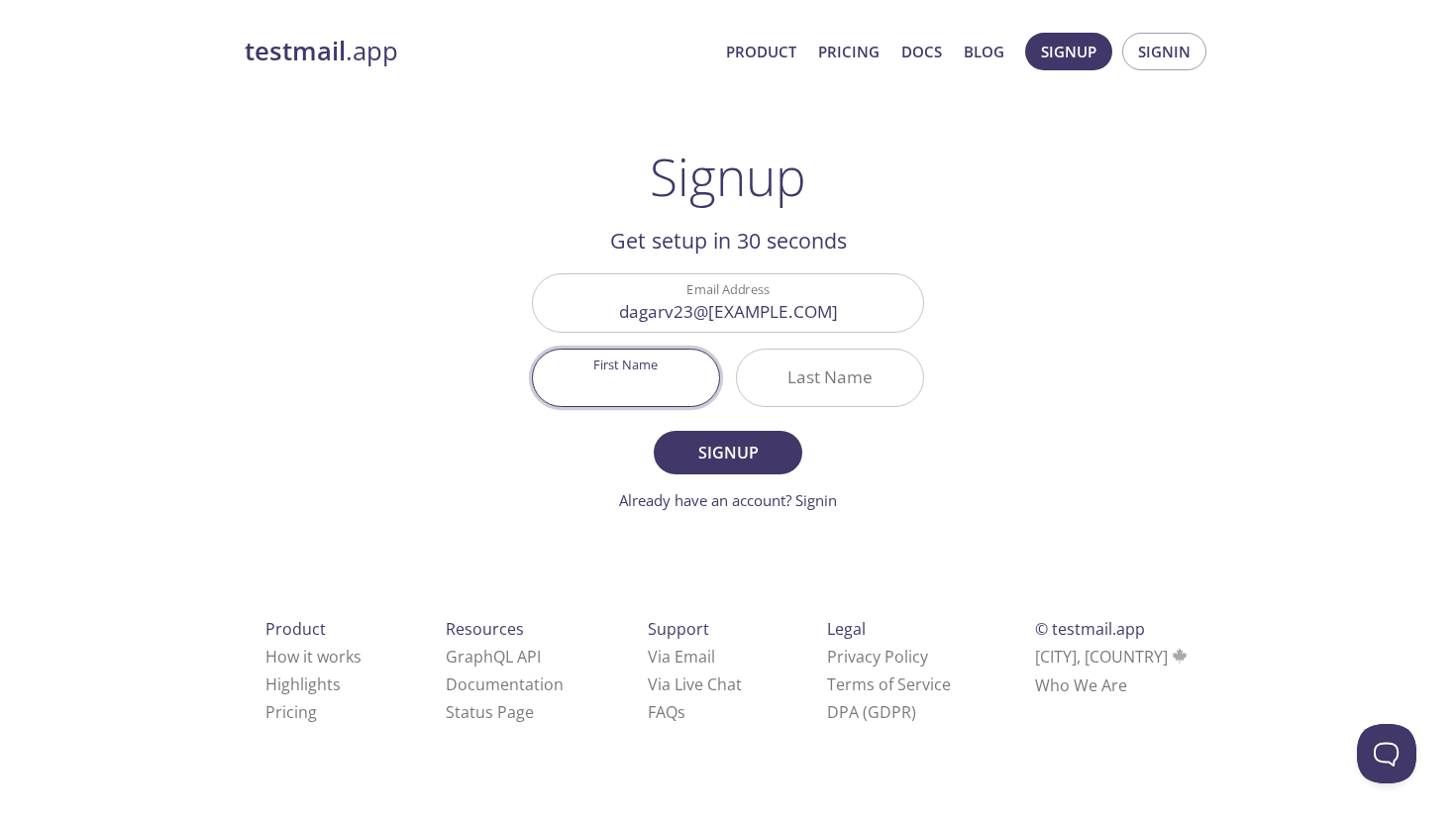click on "First Name" at bounding box center [626, 377] 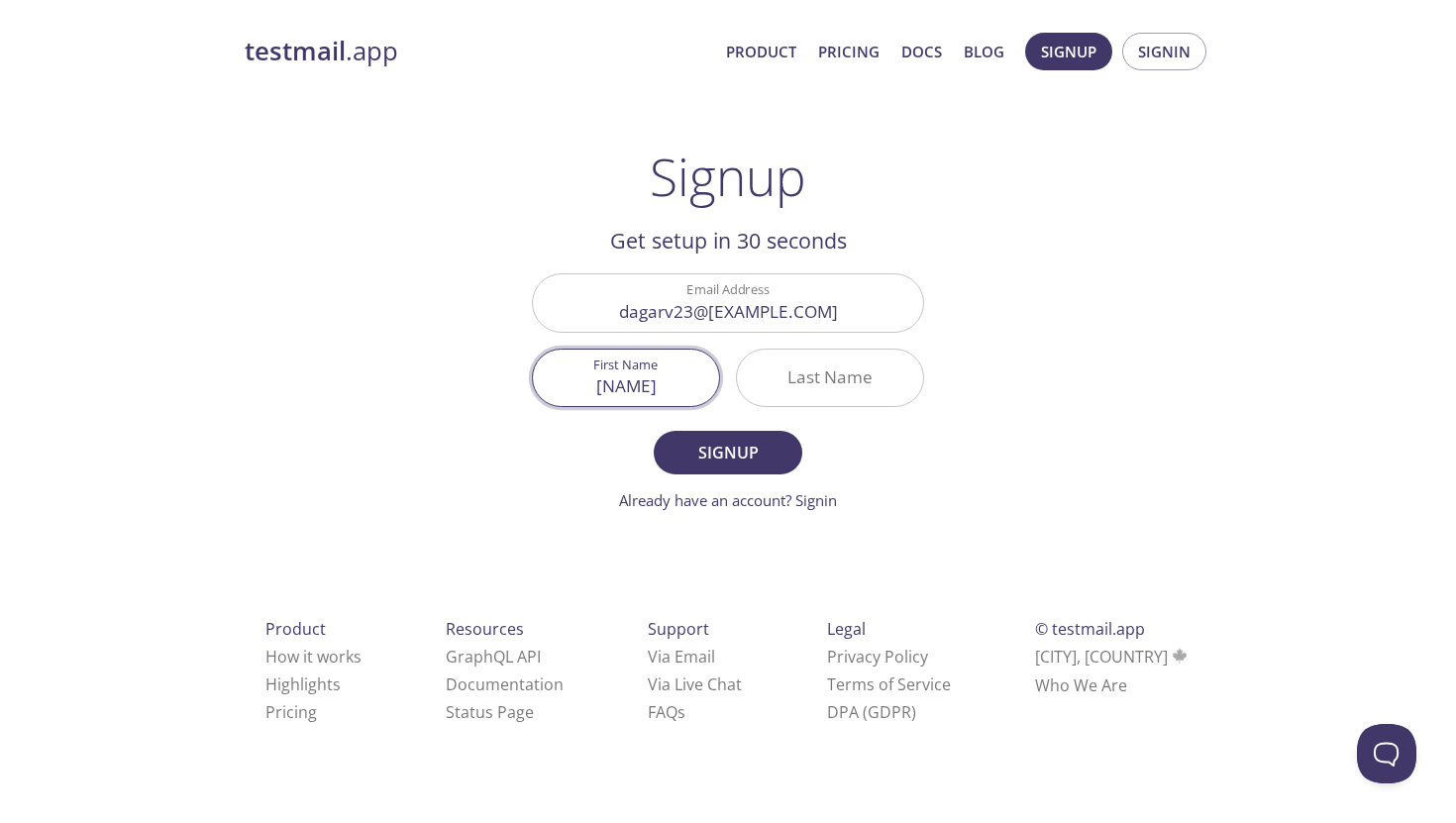 type on "[NAME]" 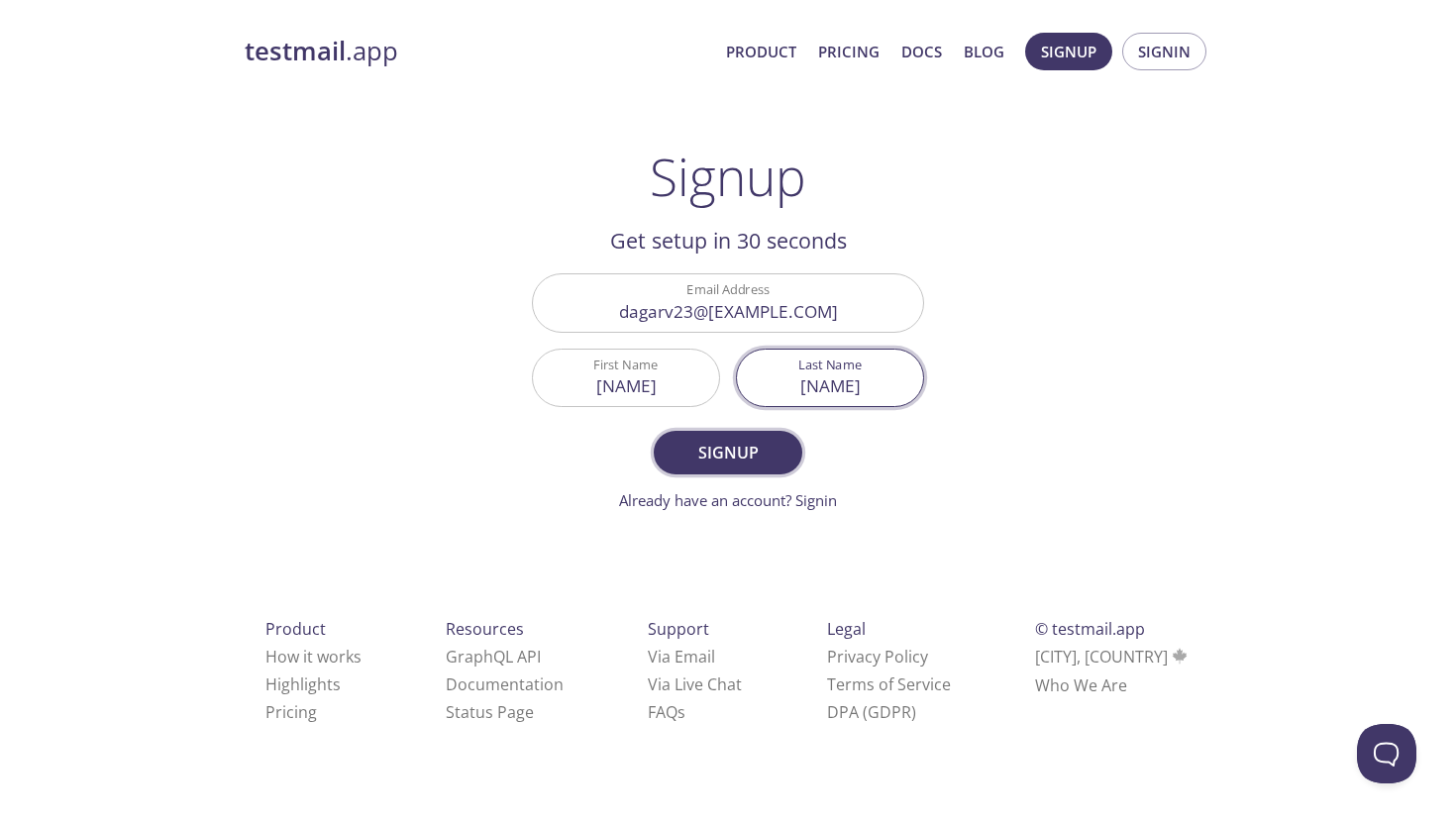 type on "[NAME]" 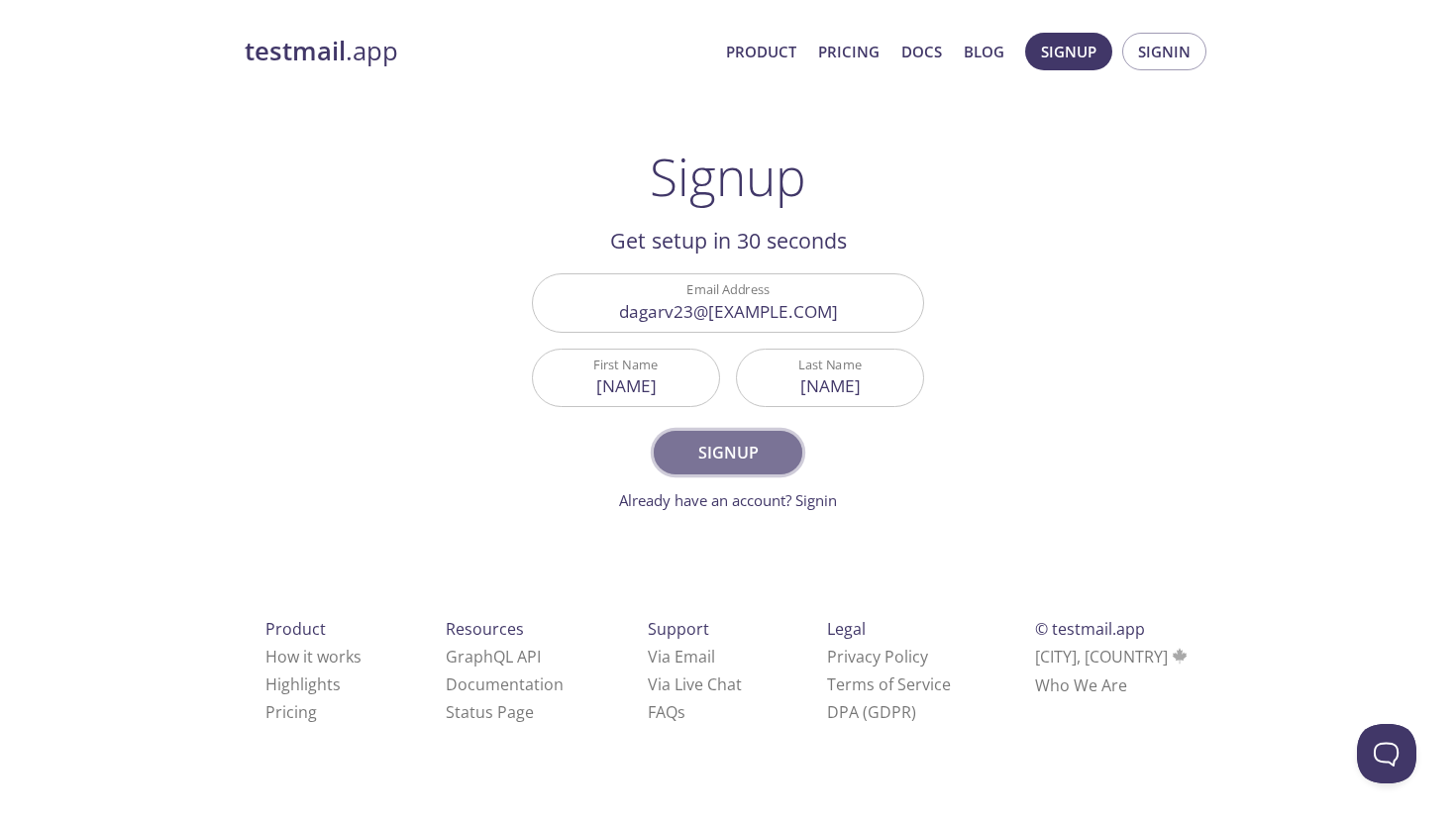 click on "Signup" at bounding box center [728, 453] 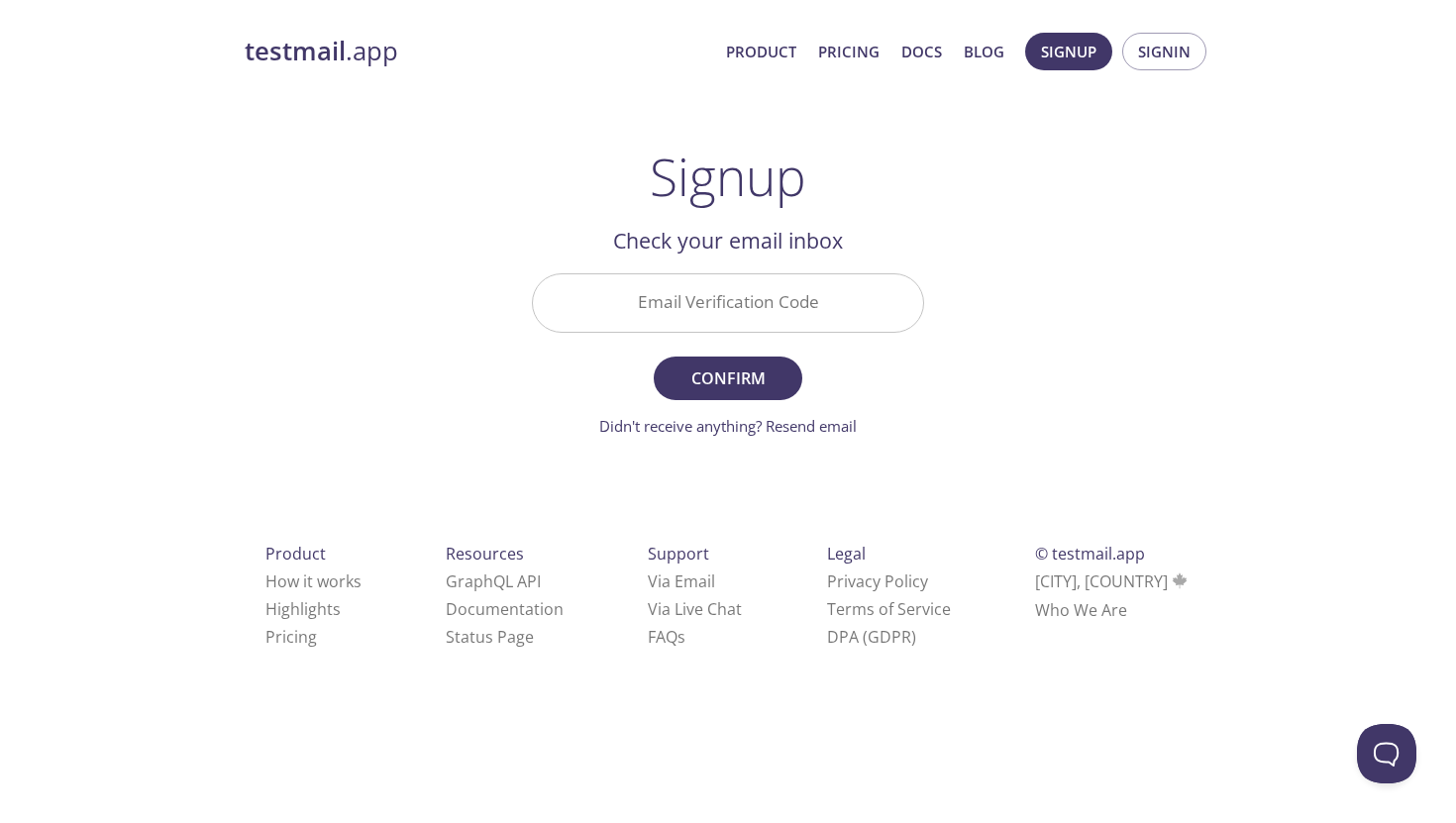 click on "Email Verification Code" at bounding box center (728, 302) 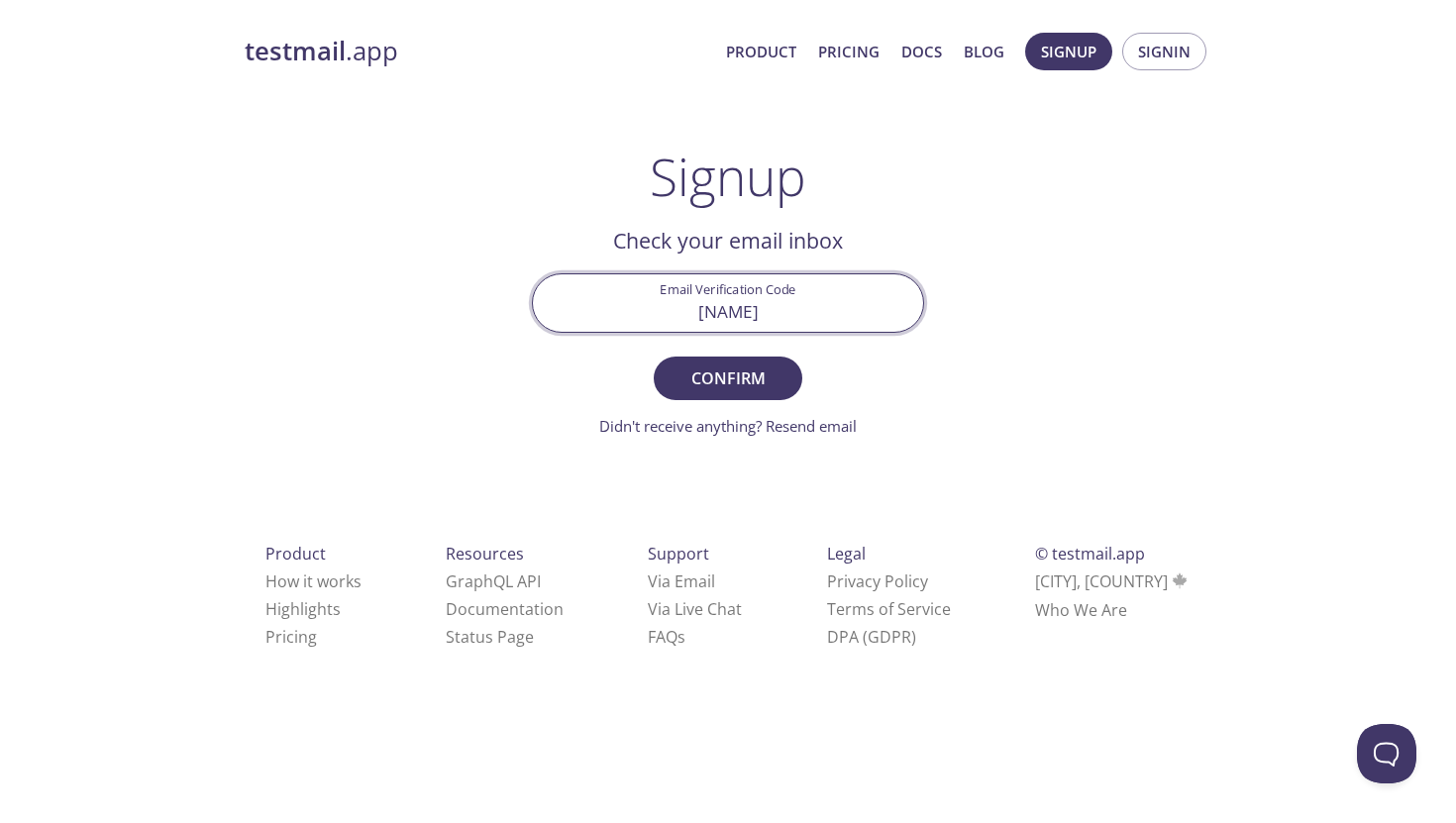 click on "[NAME]" at bounding box center (728, 302) 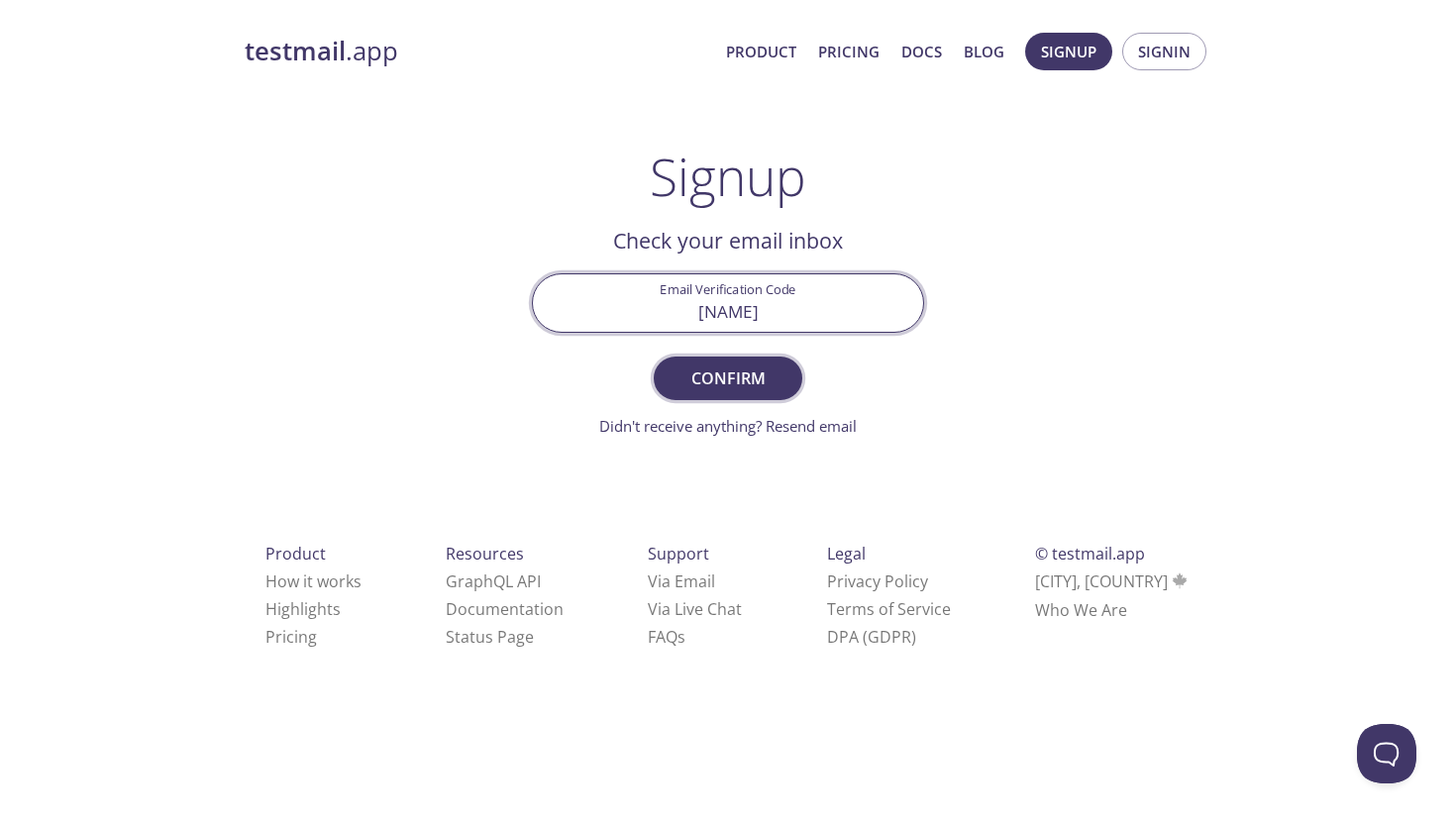 type on "[NAME]" 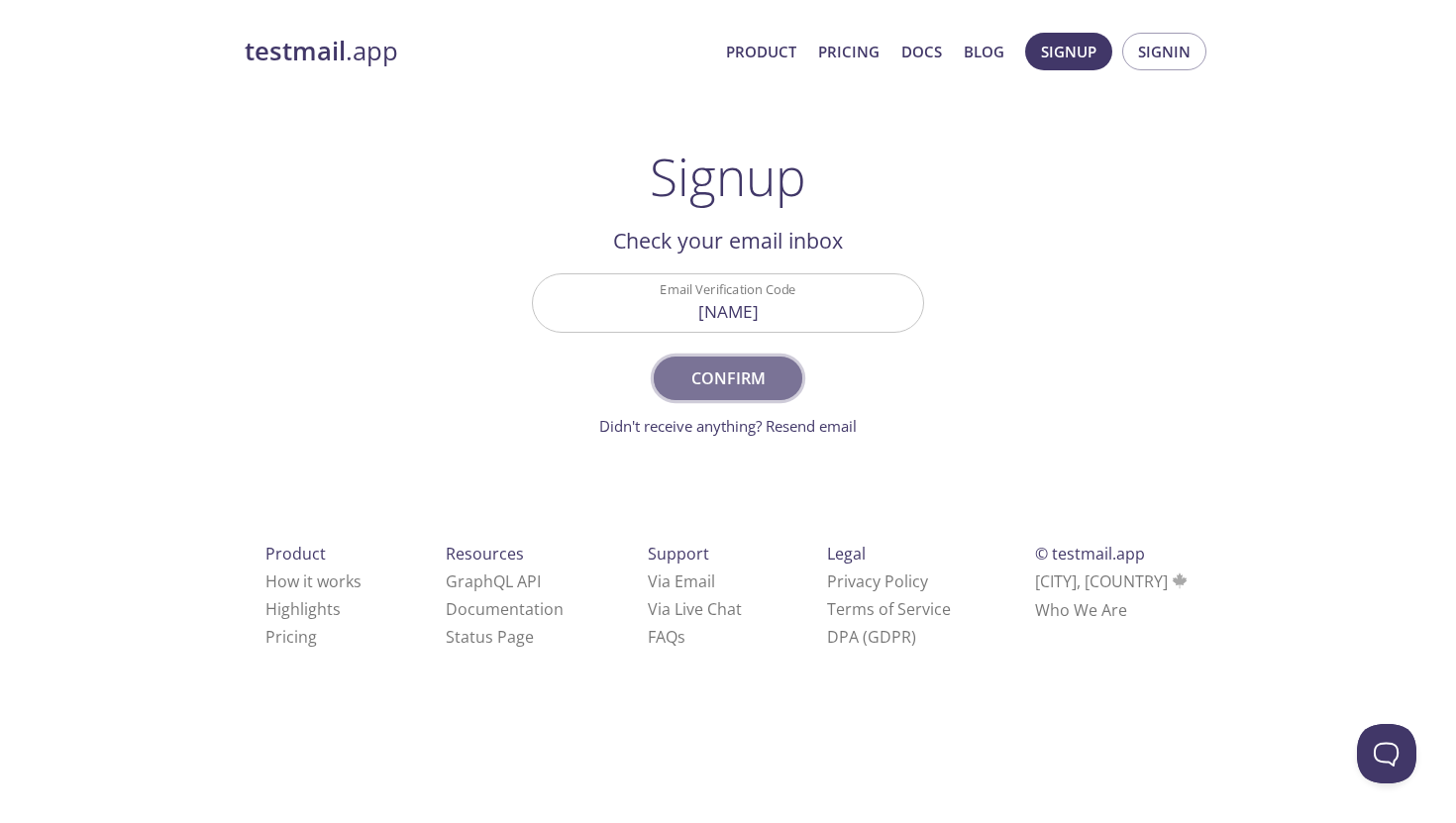 click on "Confirm" at bounding box center (728, 378) 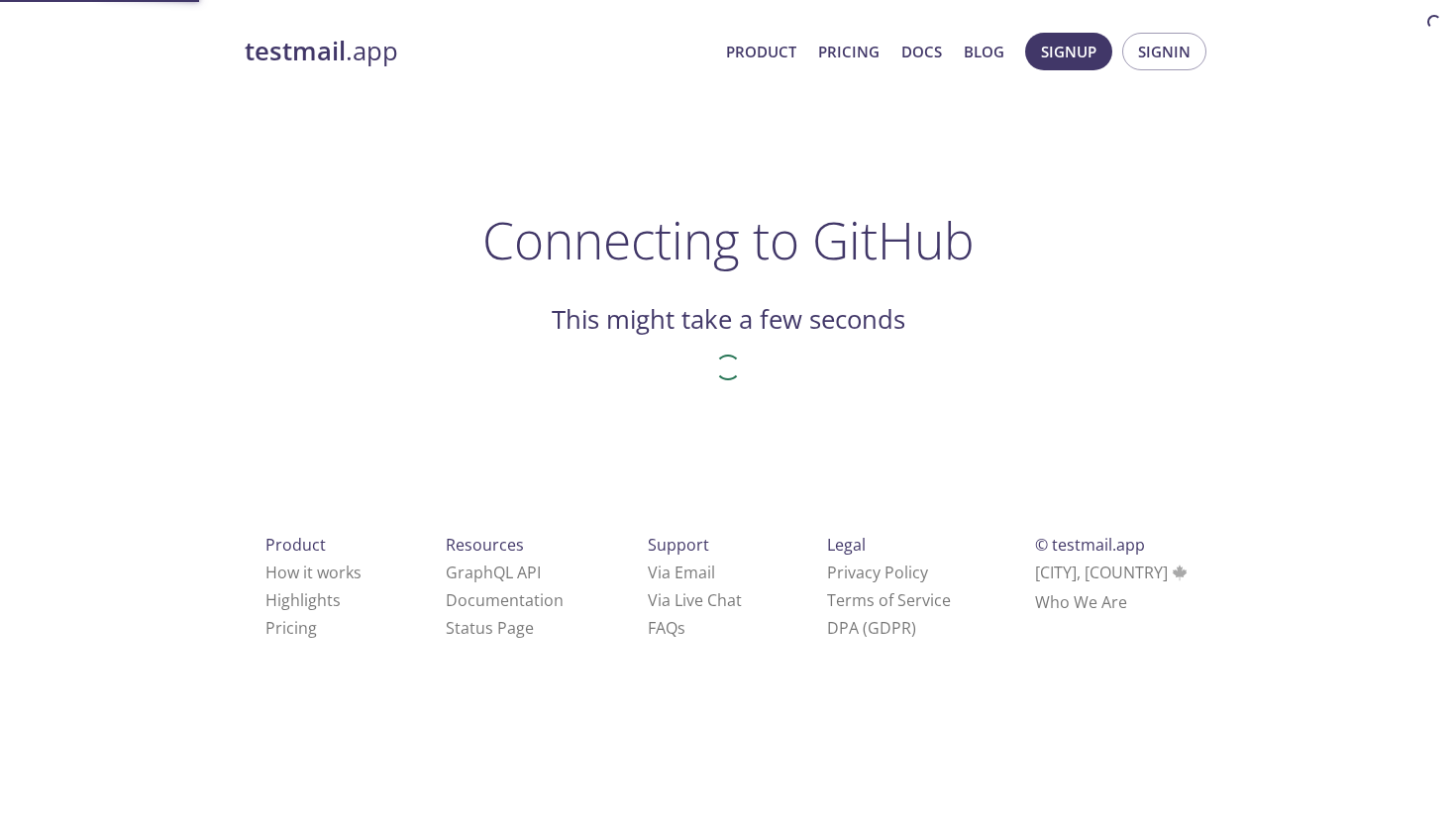 scroll, scrollTop: 0, scrollLeft: 0, axis: both 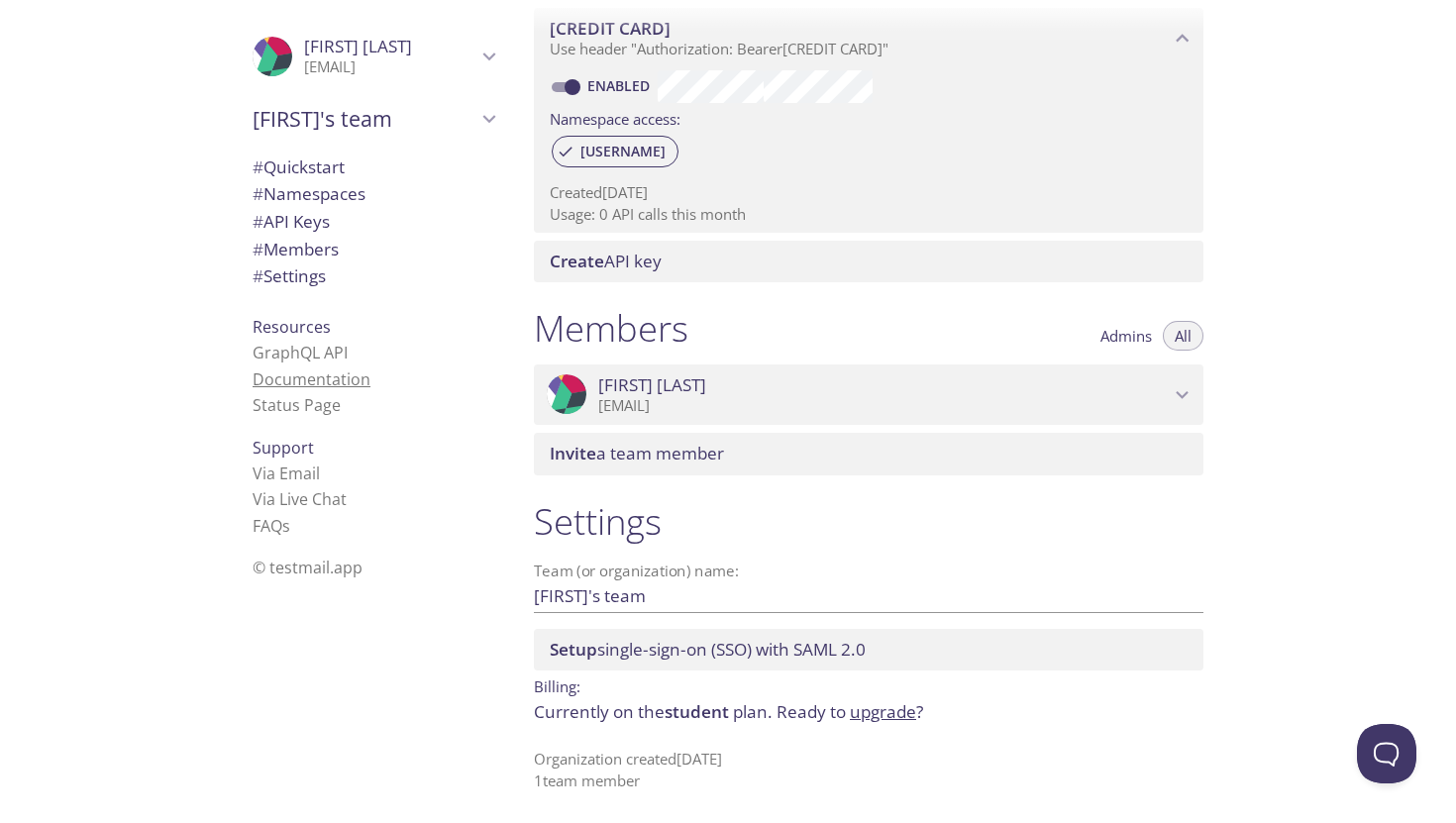 click on "Documentation" at bounding box center [311, 379] 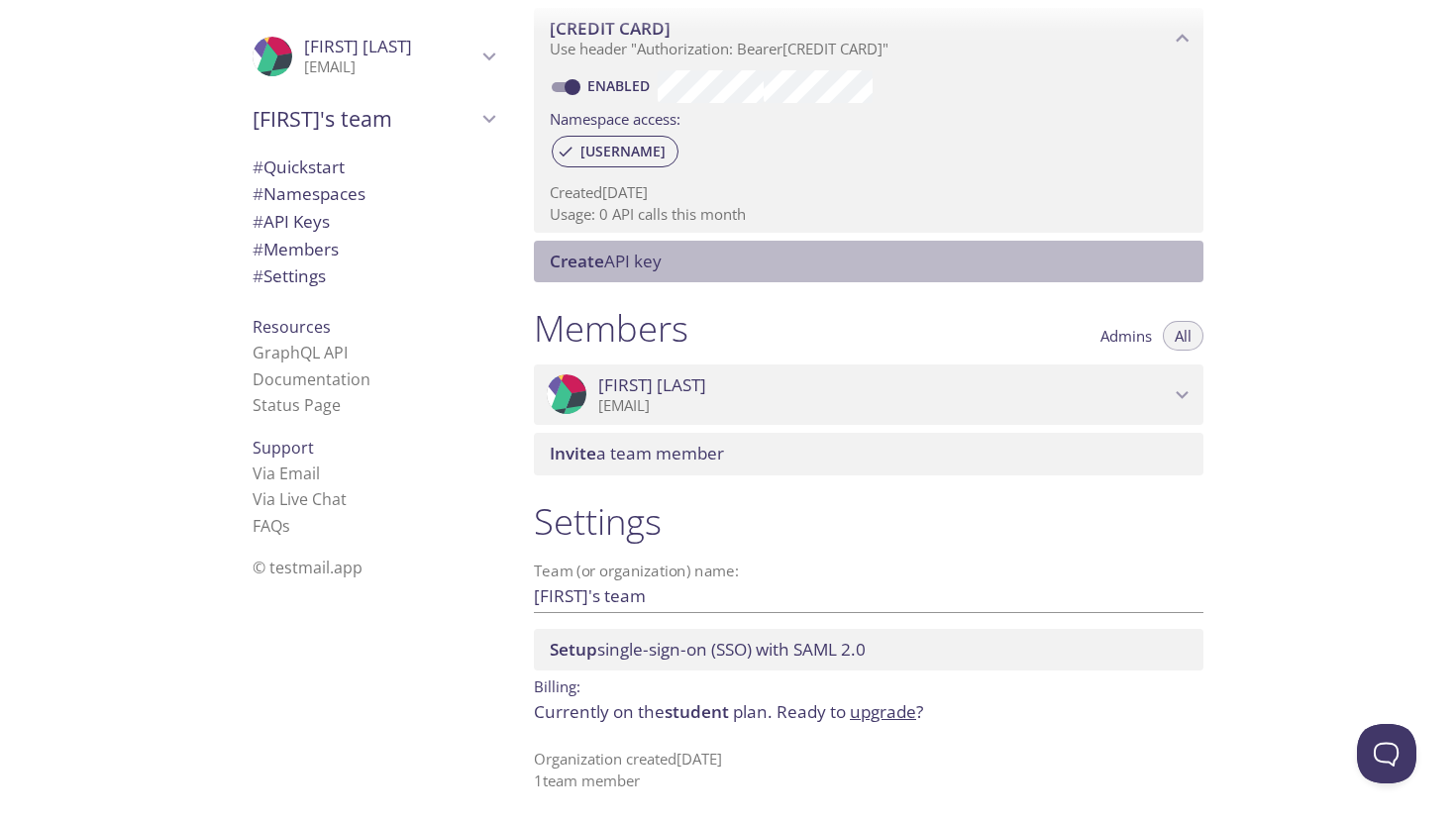 click on "Create  API key" at bounding box center (605, 260) 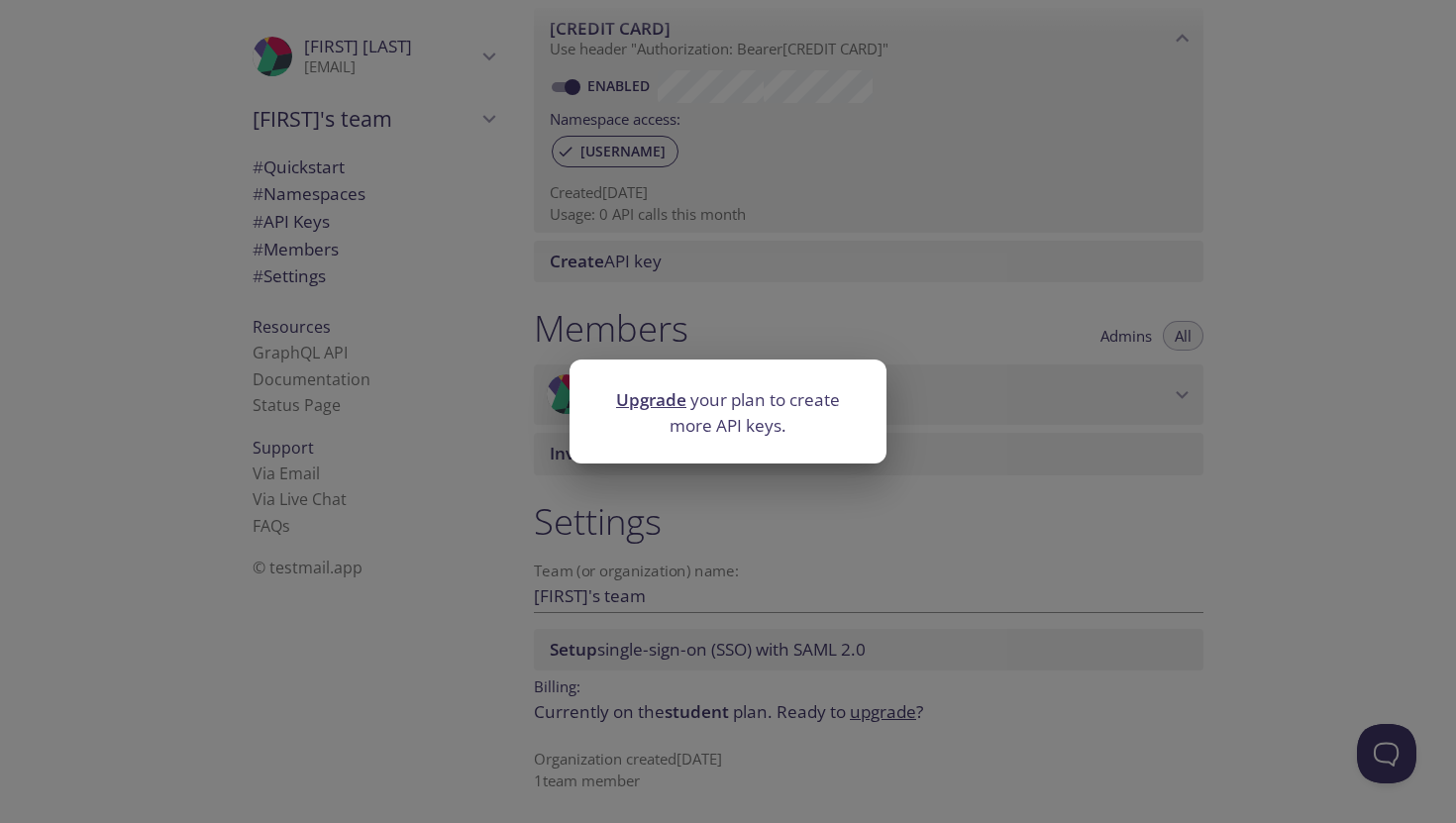 click on "Upgrade   your plan to create more API keys." at bounding box center (728, 411) 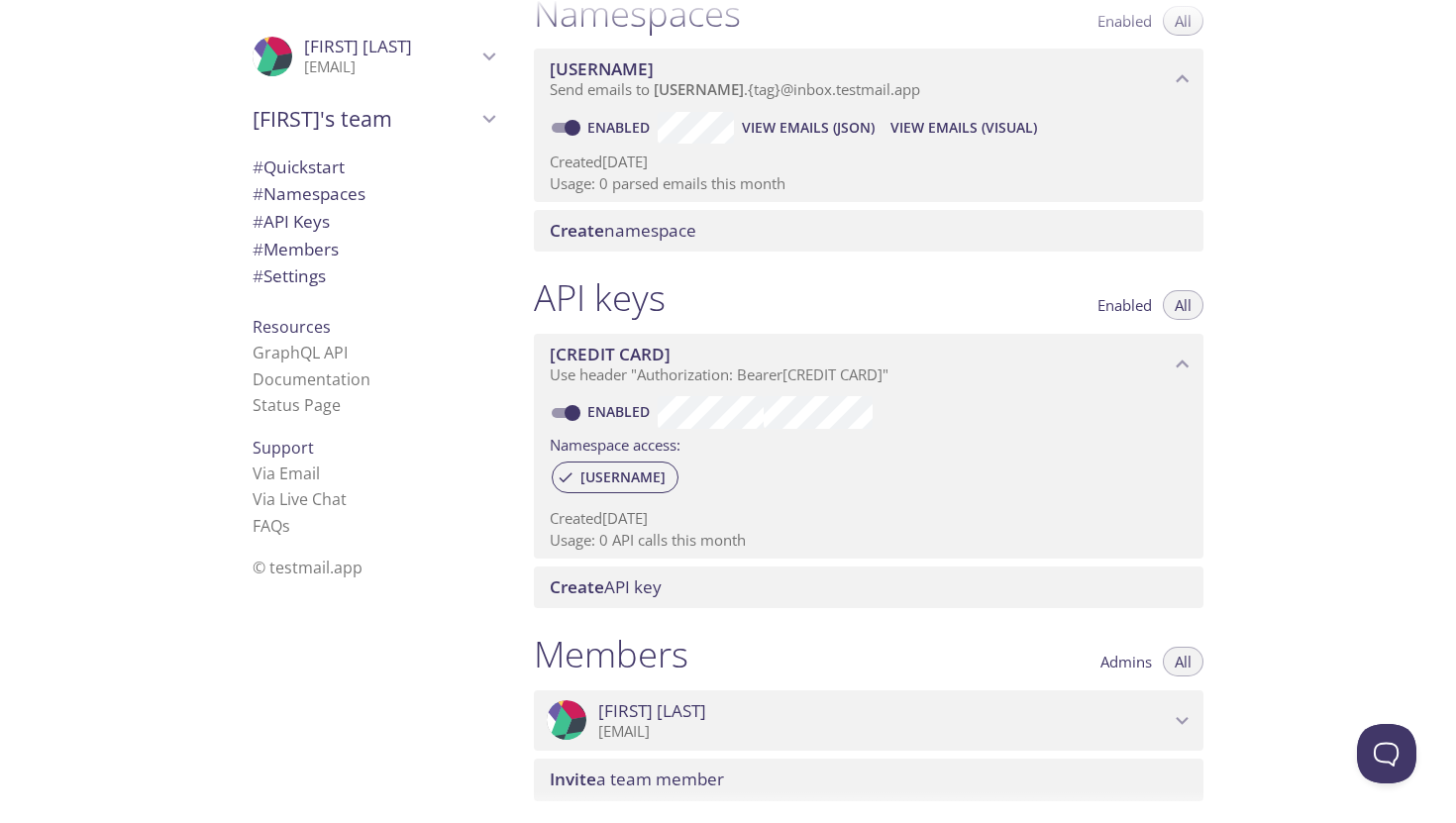 scroll, scrollTop: 0, scrollLeft: 0, axis: both 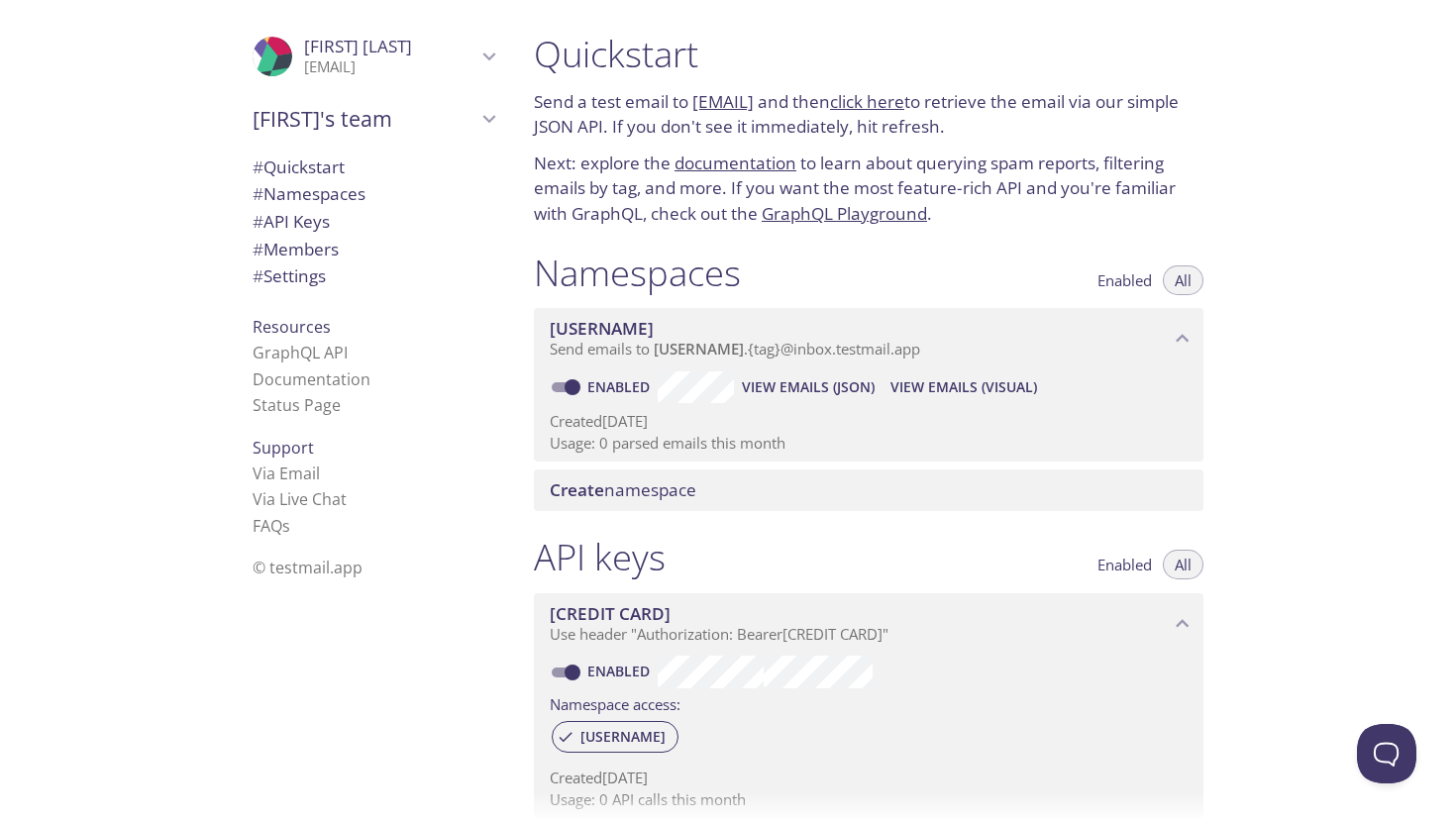 click on "click here" at bounding box center (867, 101) 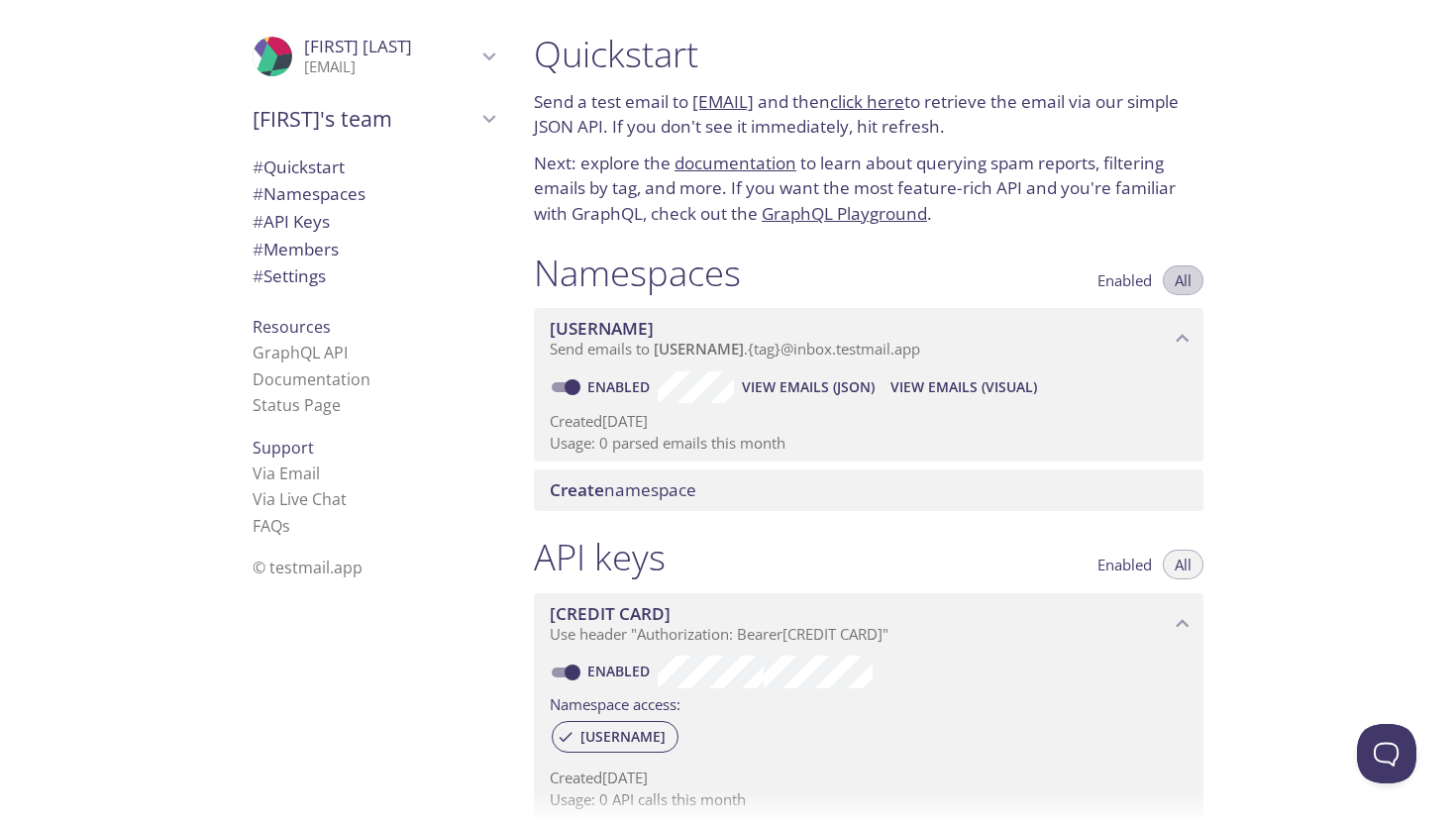 click on "All" at bounding box center [1183, 280] 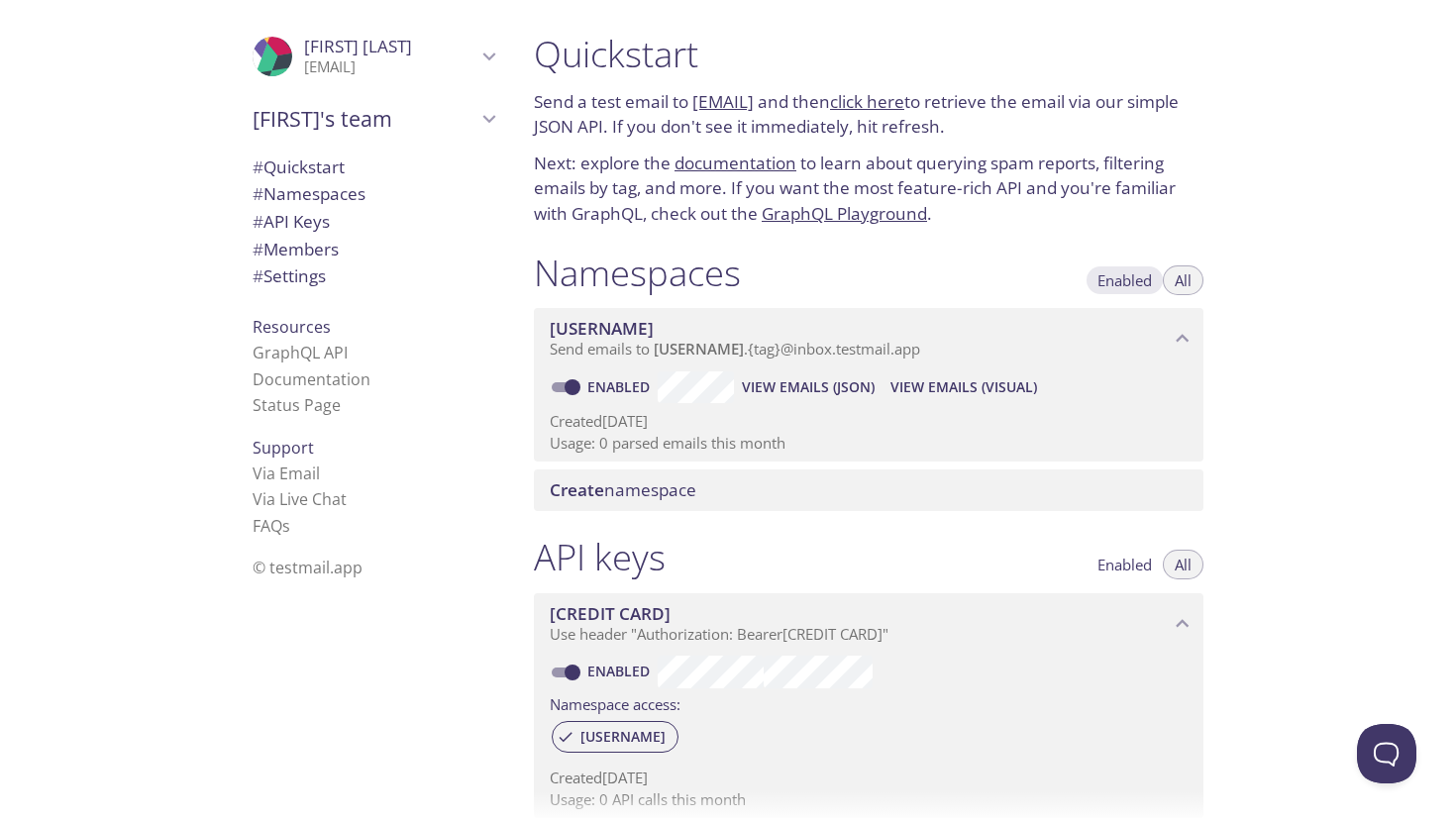 click on "Enabled" at bounding box center [1124, 280] 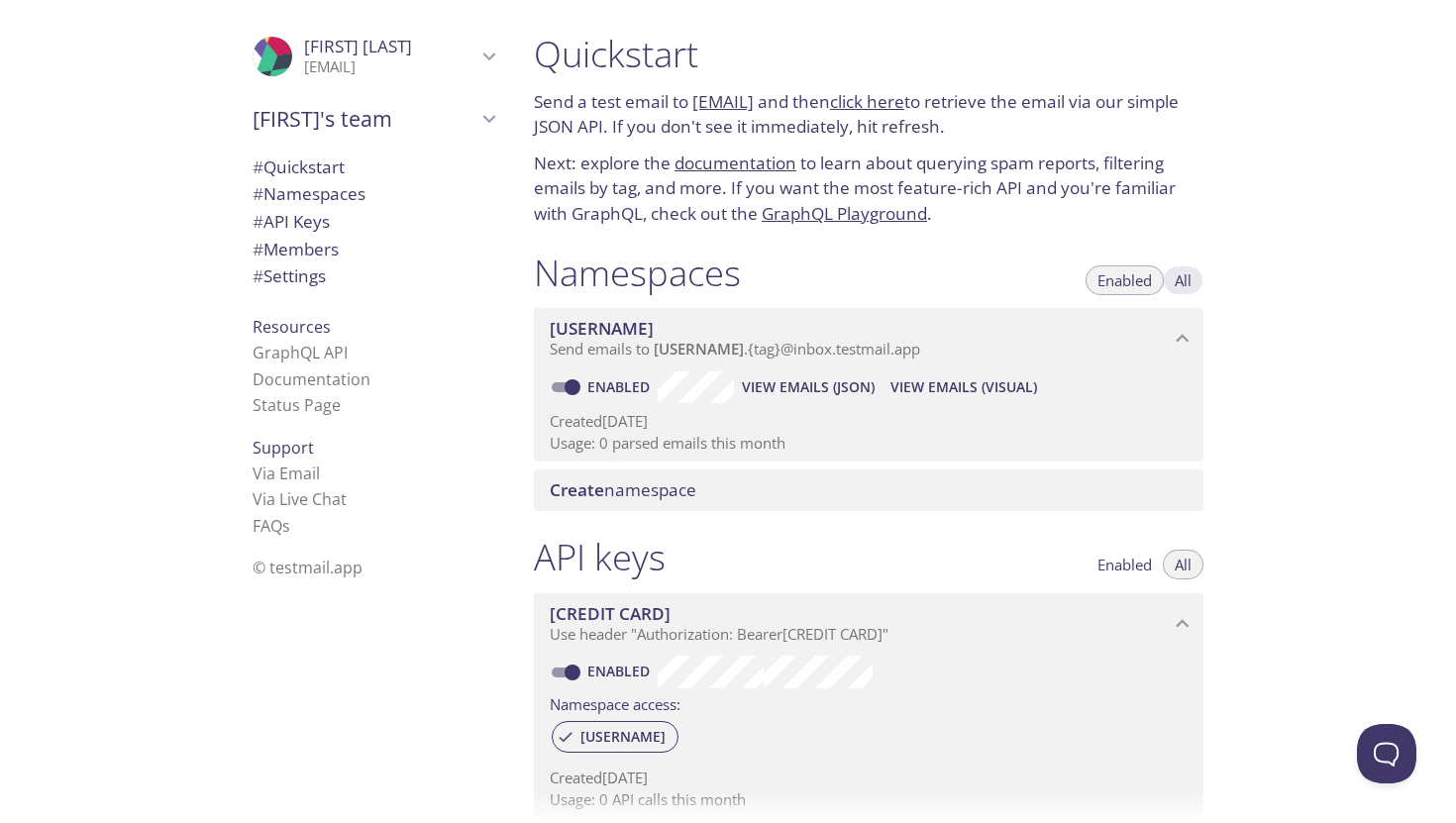 click on "All" at bounding box center (1183, 280) 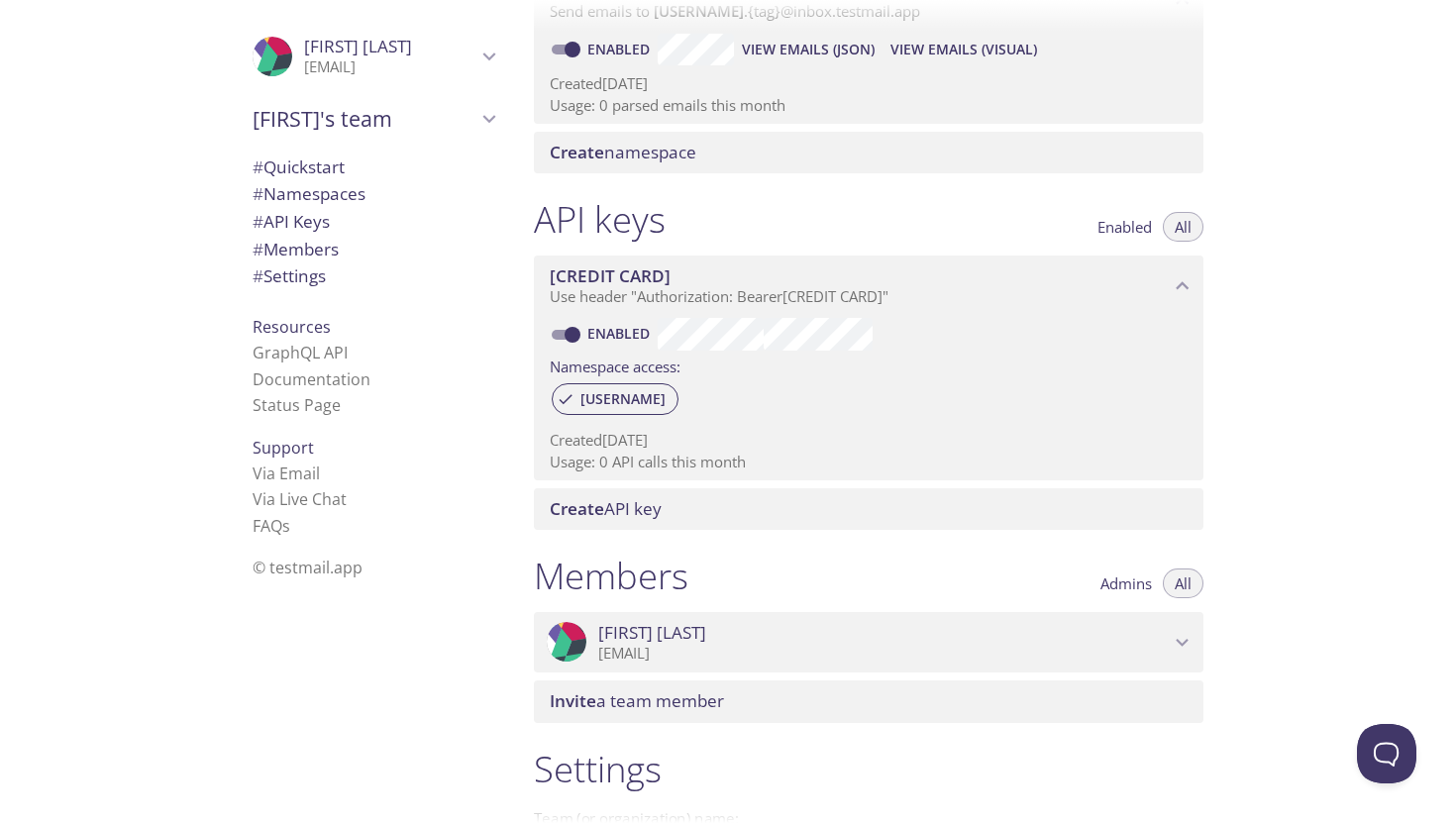 scroll, scrollTop: 341, scrollLeft: 0, axis: vertical 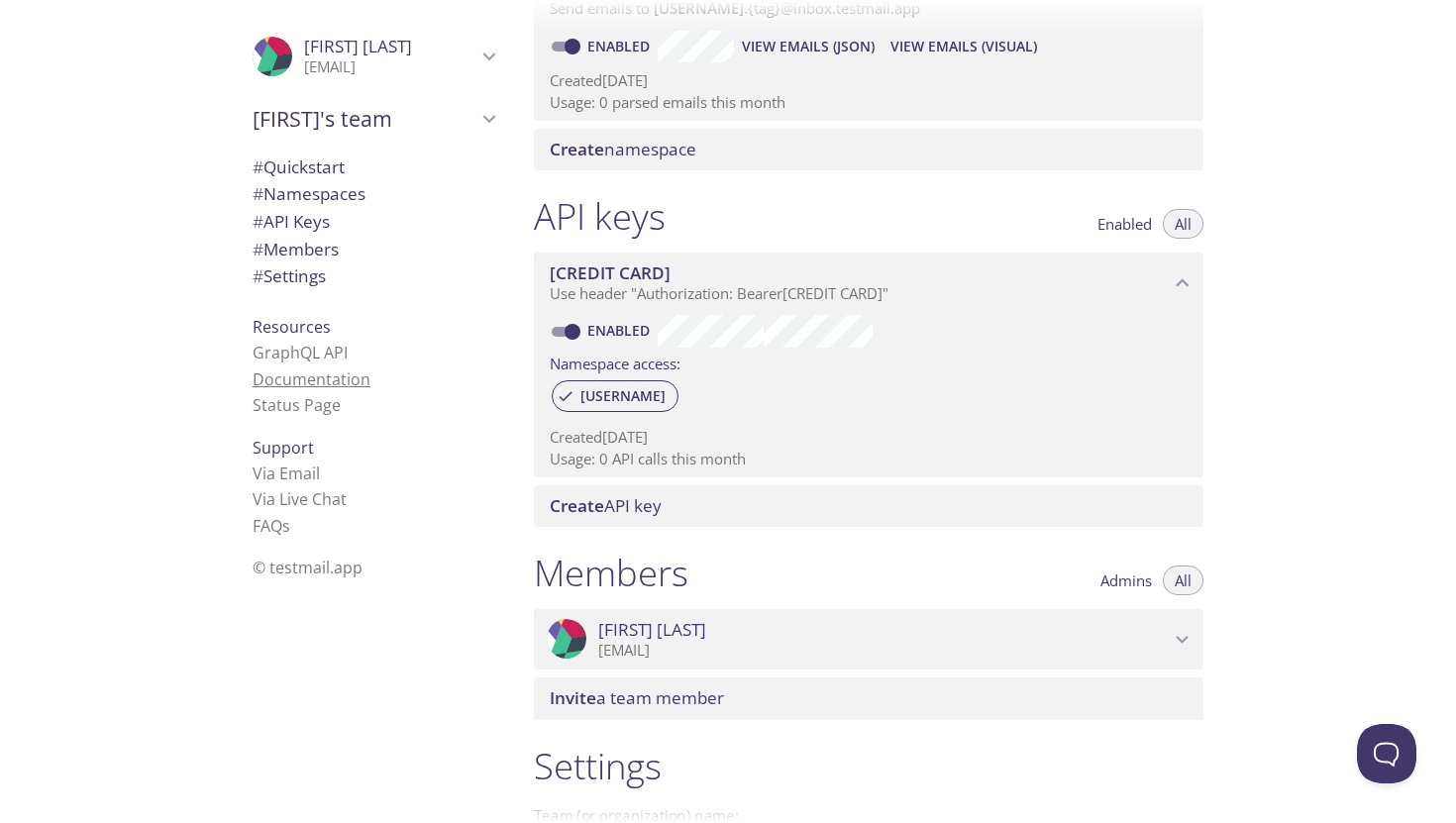 click on "Documentation" at bounding box center (311, 379) 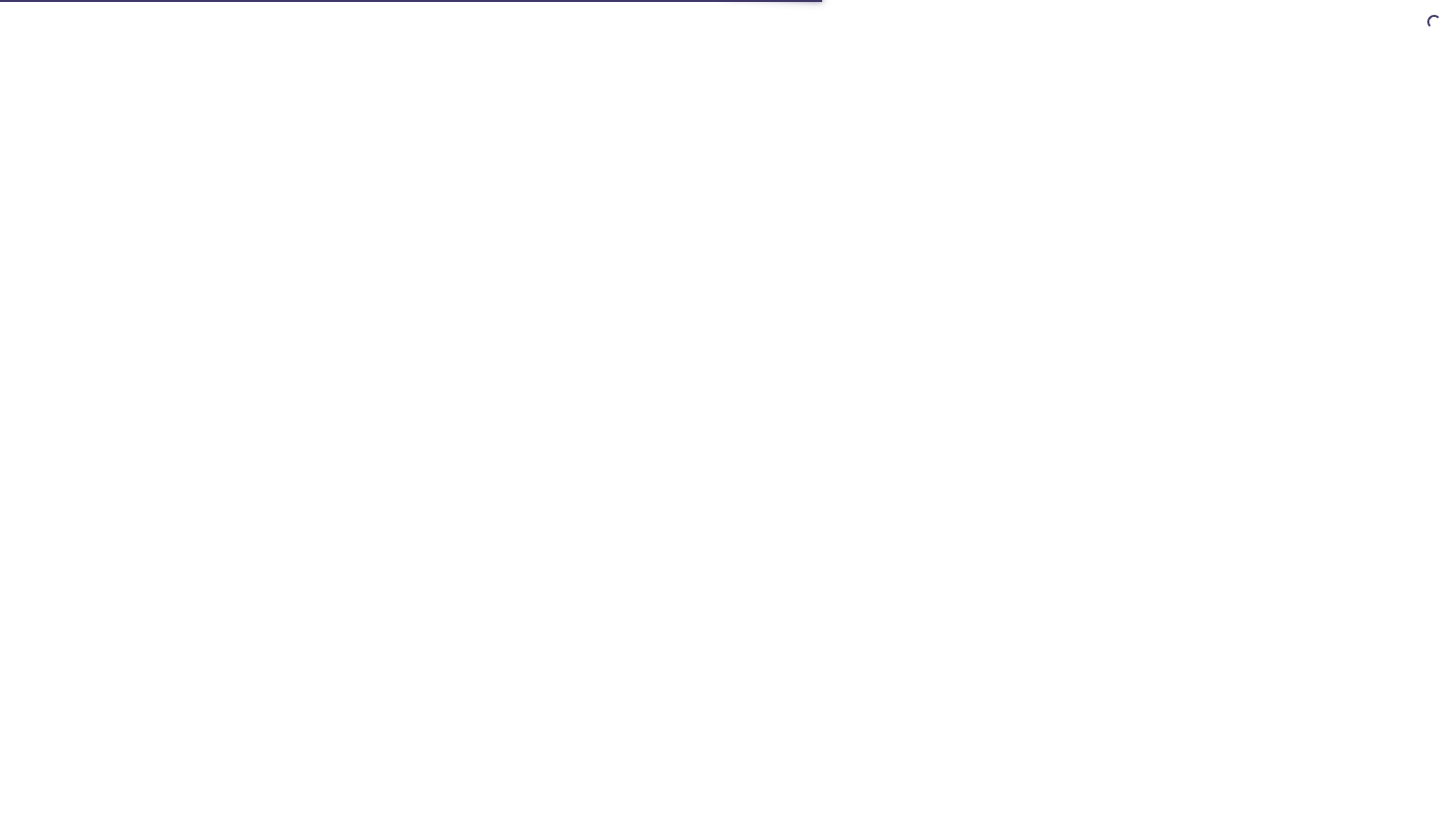 scroll, scrollTop: 0, scrollLeft: 0, axis: both 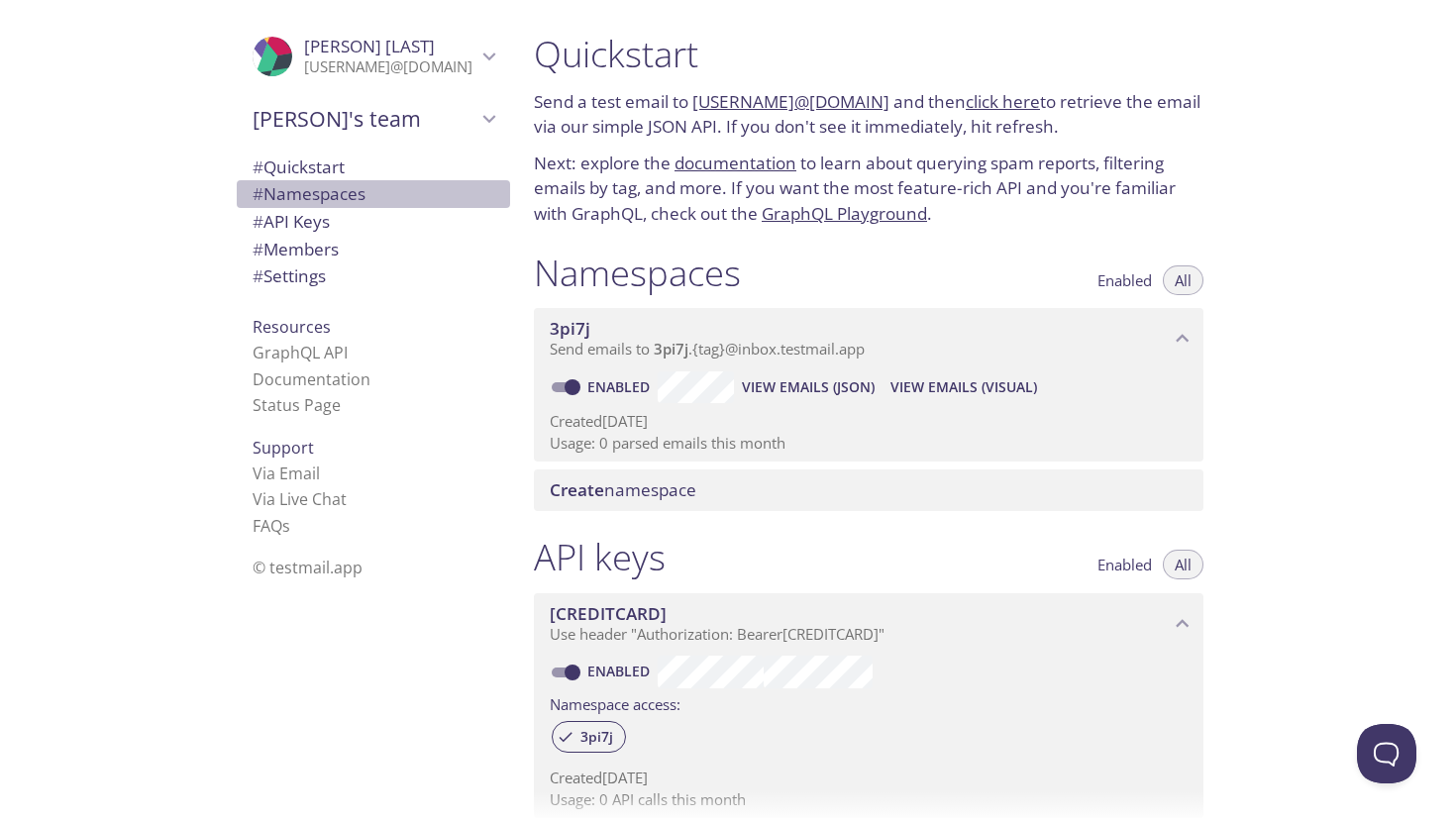 click on "#  Namespaces" at bounding box center [309, 193] 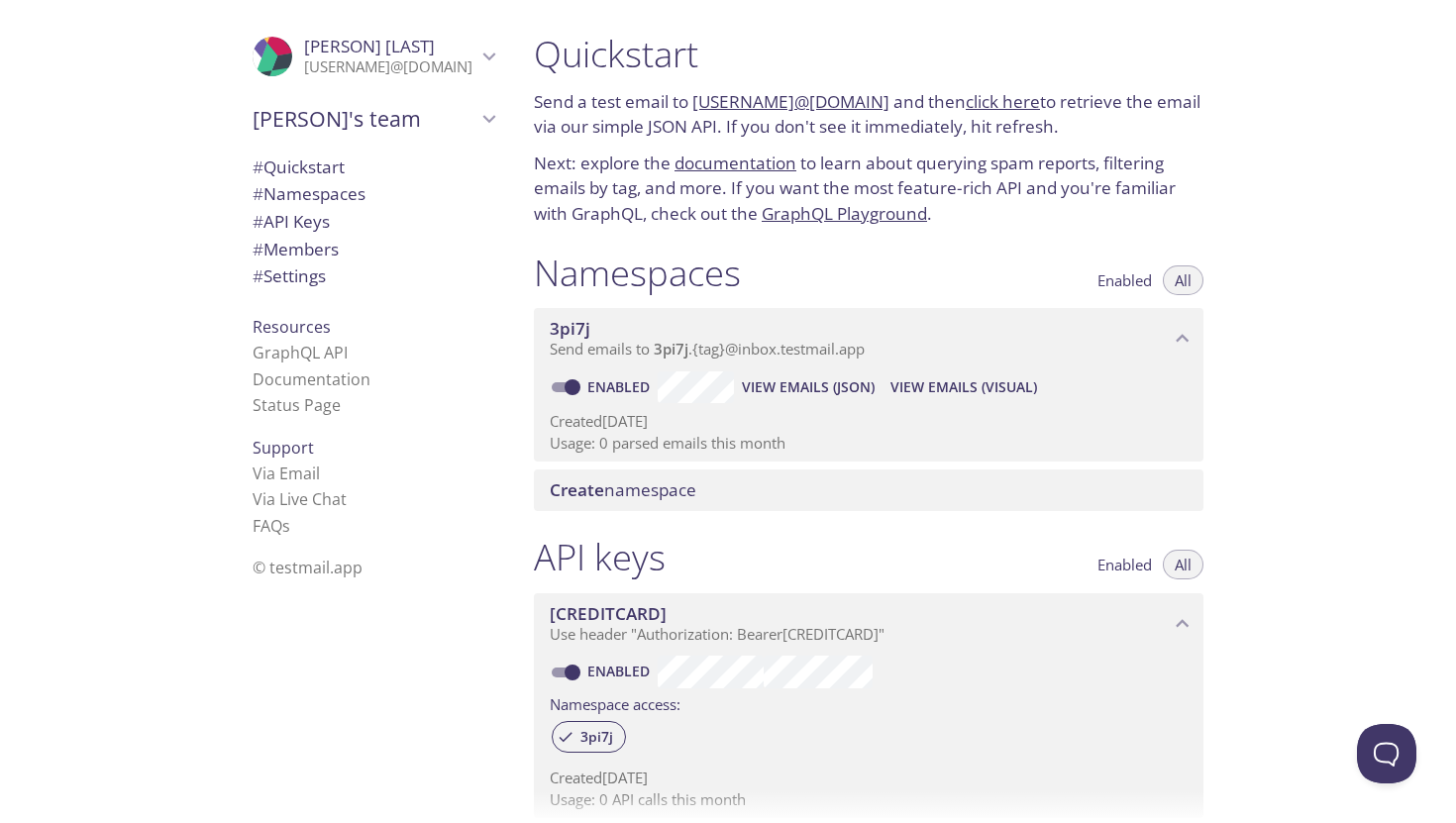 click on "Create  namespace" at bounding box center [623, 489] 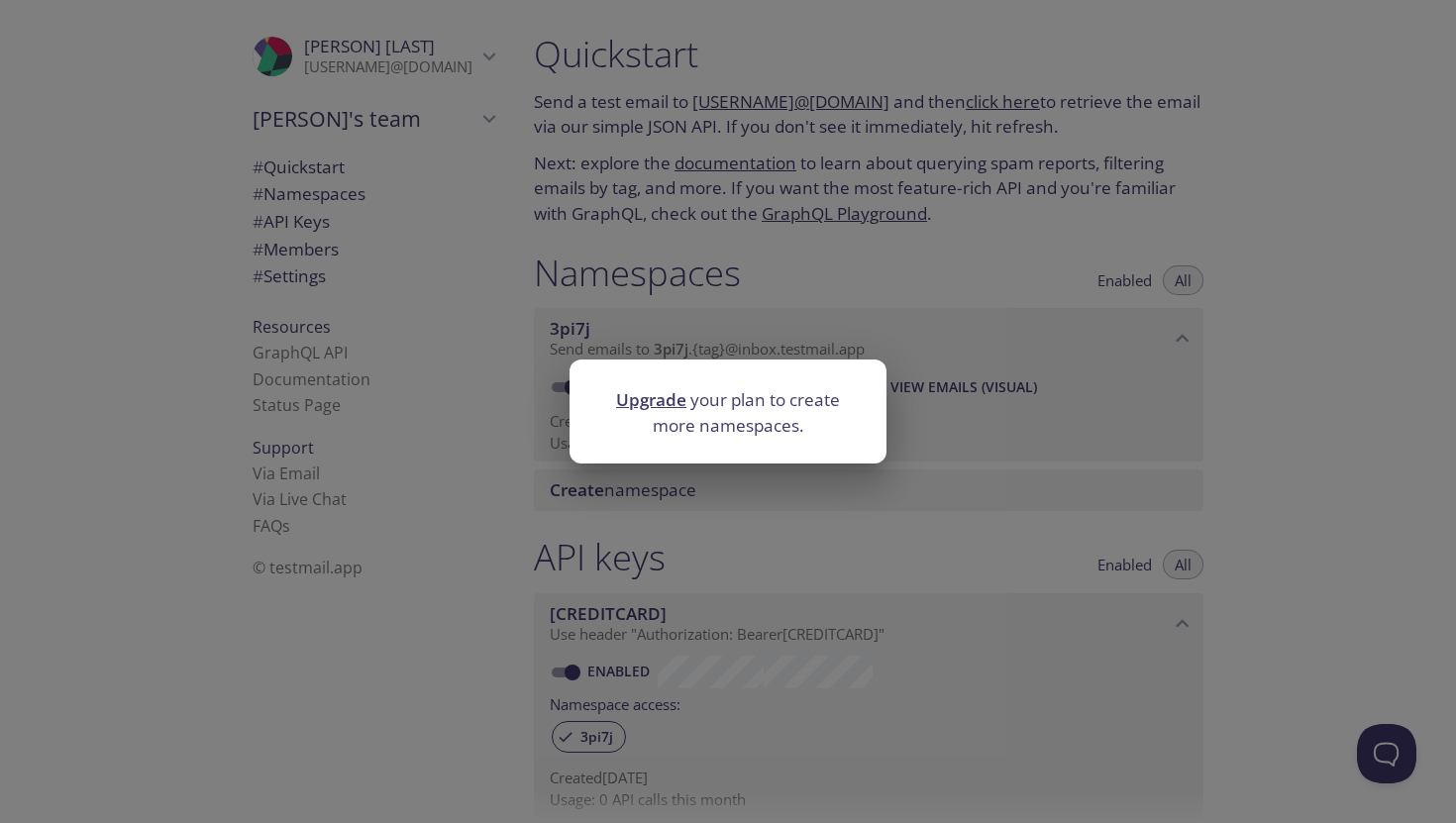 click on "Upgrade   your plan to create more namespaces." at bounding box center (728, 411) 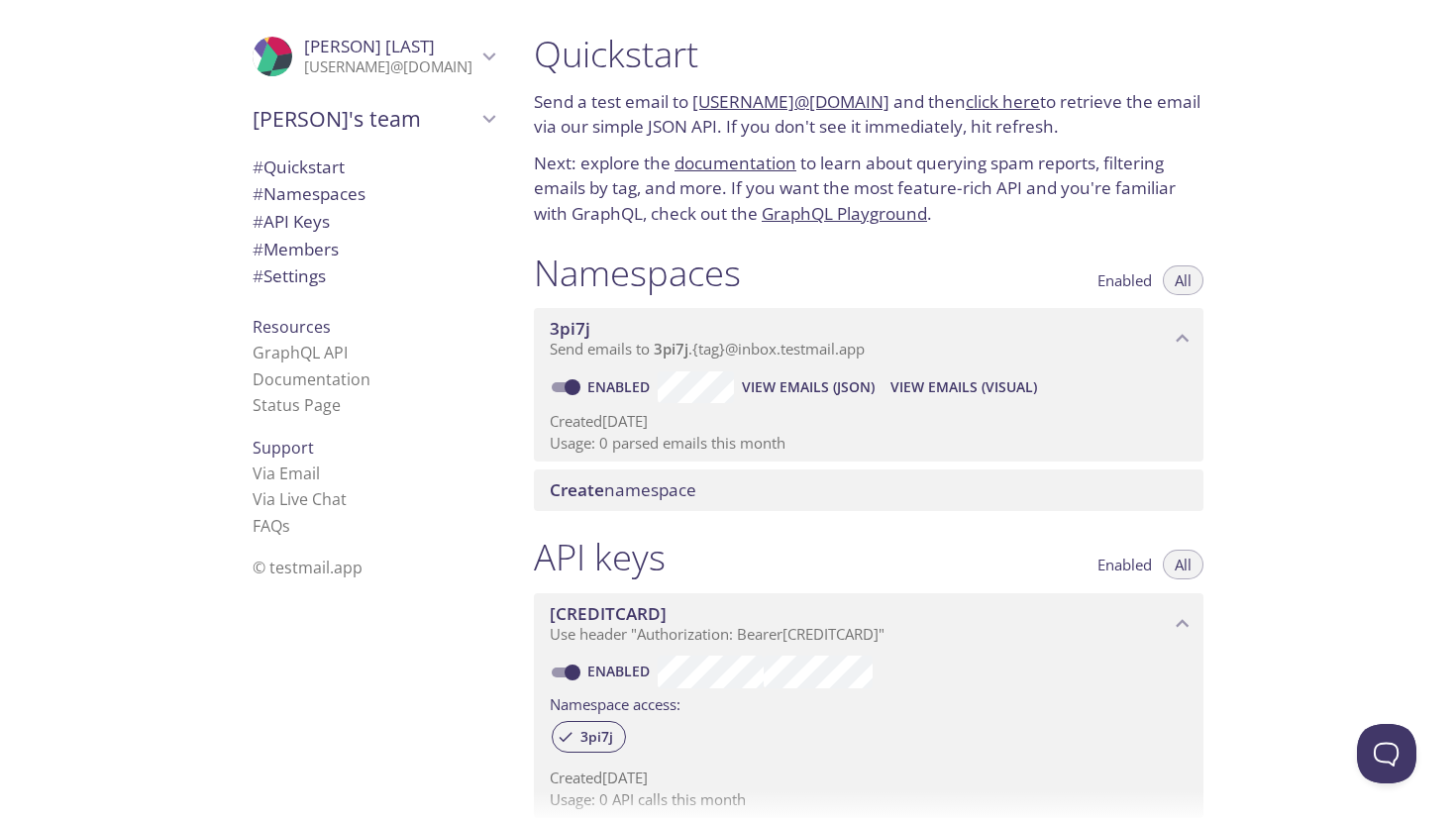 click on "3pi7j" at bounding box center [860, 329] 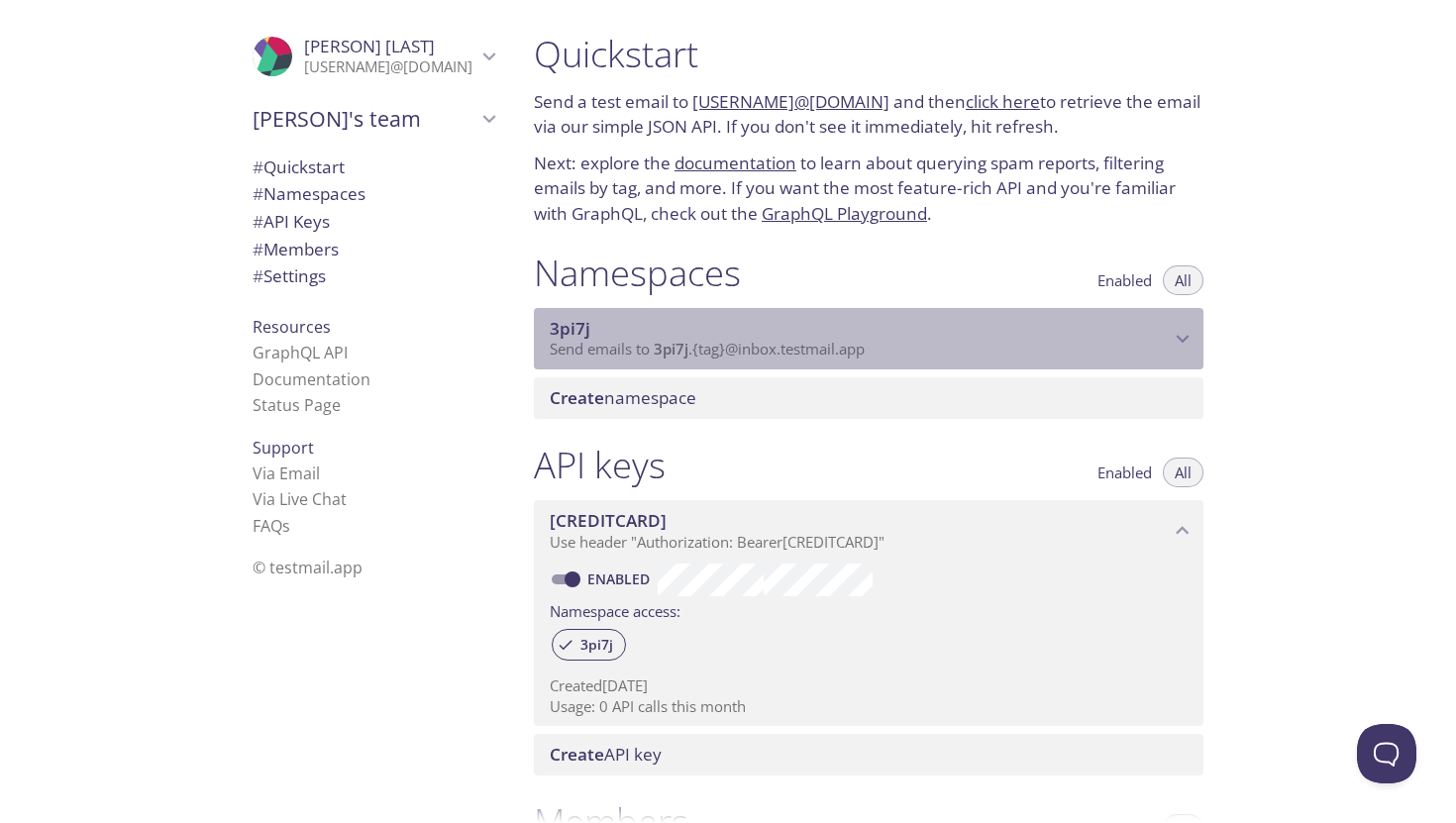 click on "3pi7j" at bounding box center [860, 329] 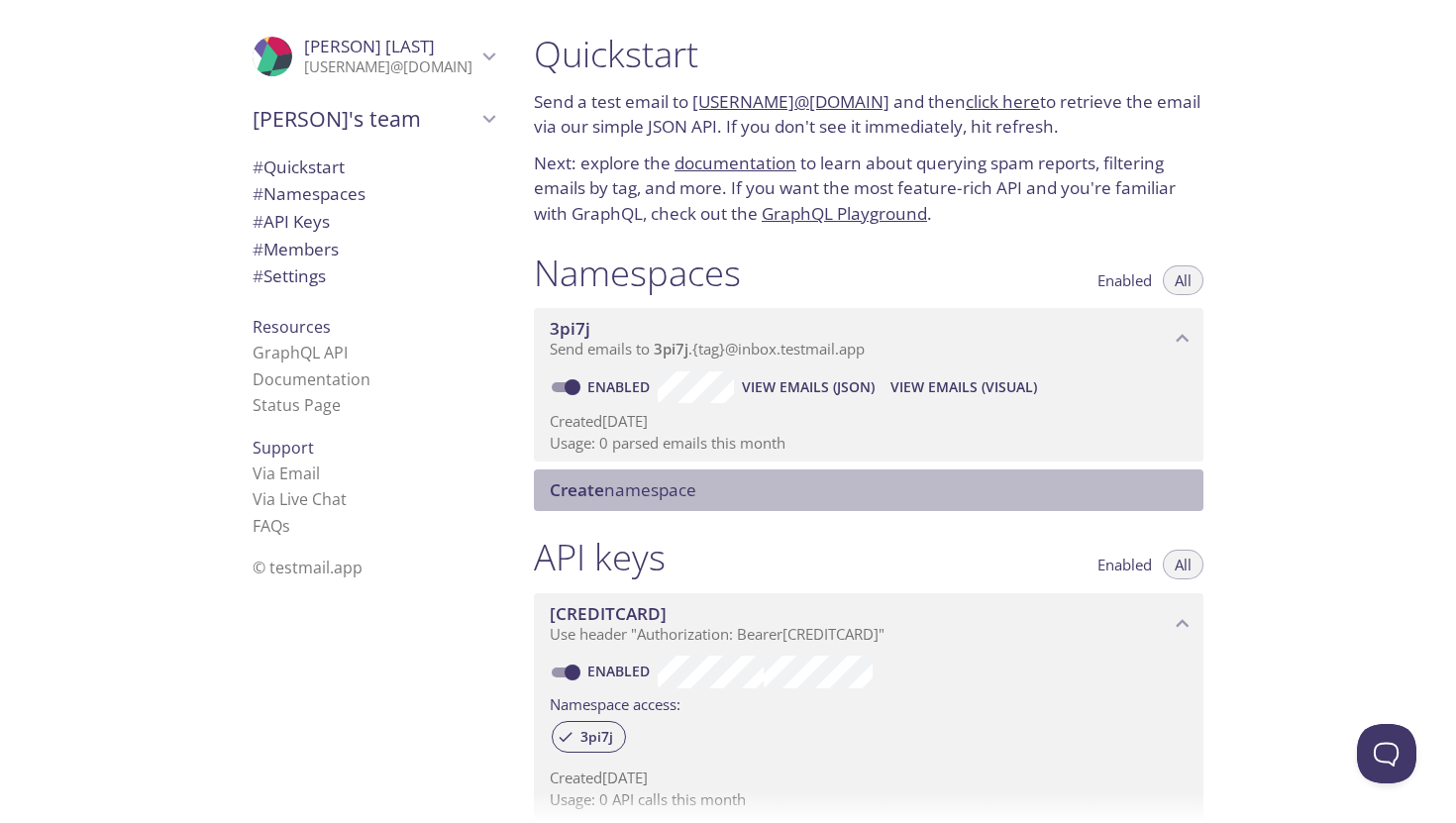 click on "Create  namespace" at bounding box center [869, 490] 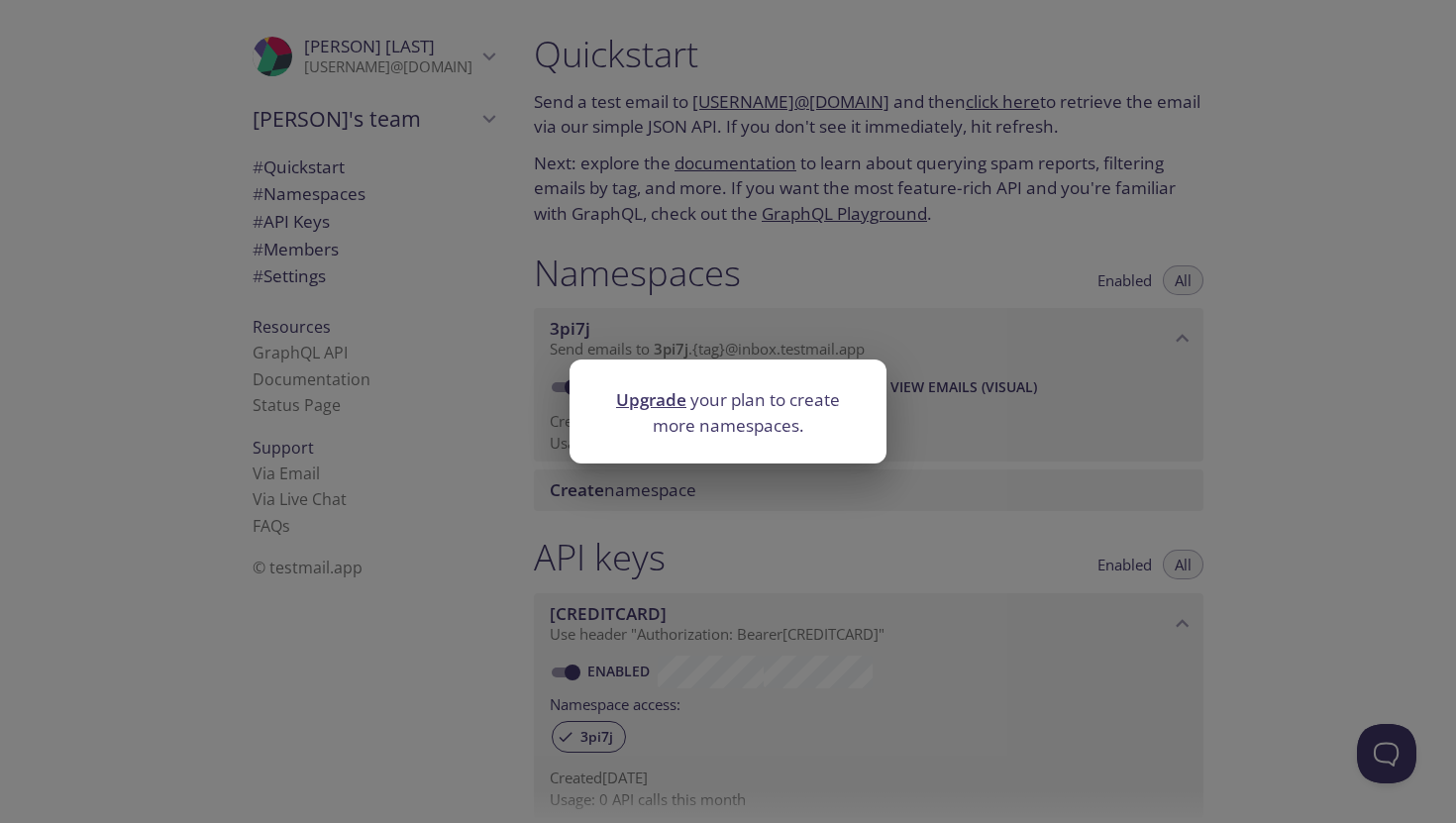 click on "Upgrade   your plan to create more namespaces." at bounding box center [728, 411] 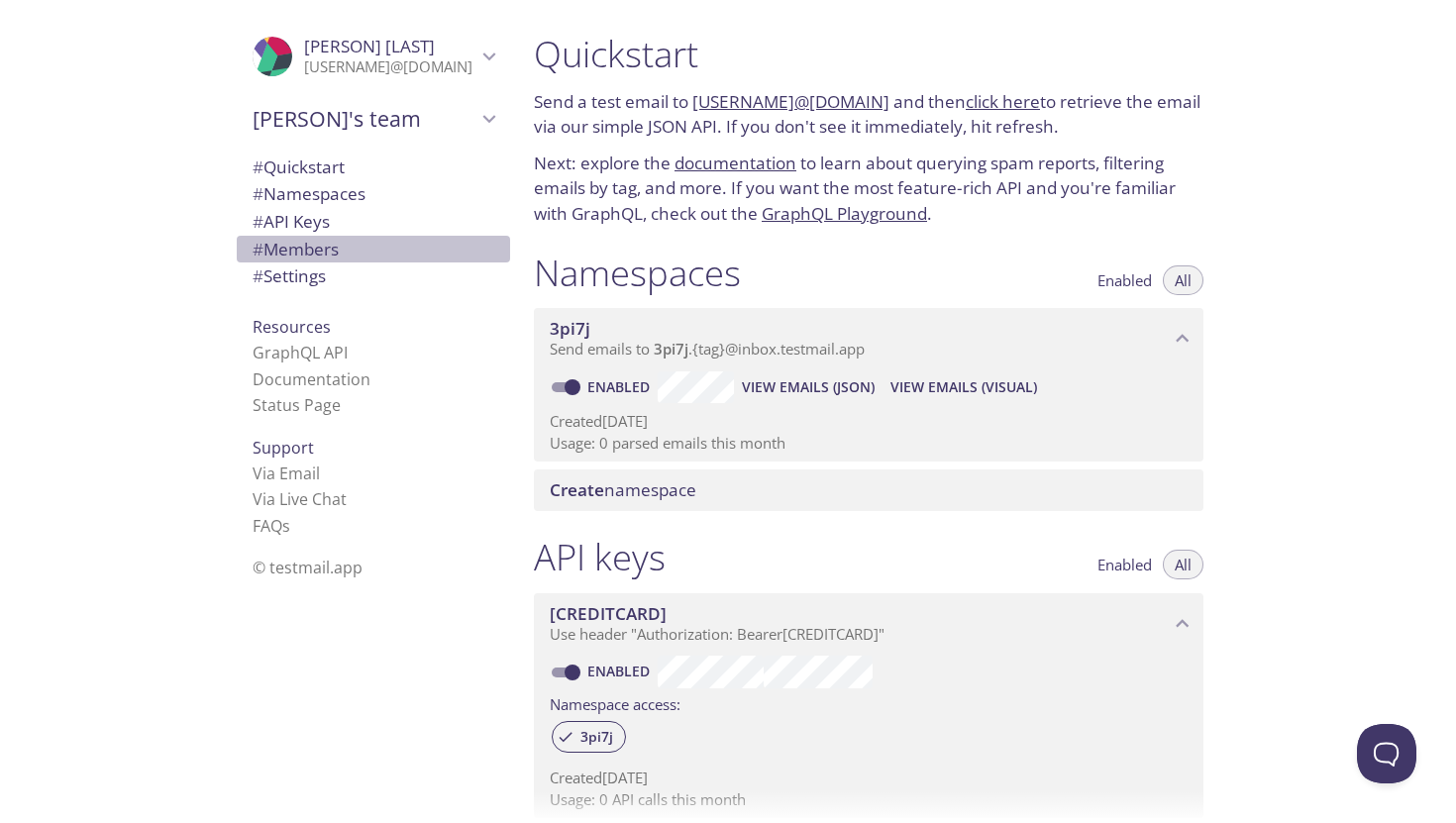 click on "#  Members" at bounding box center [295, 249] 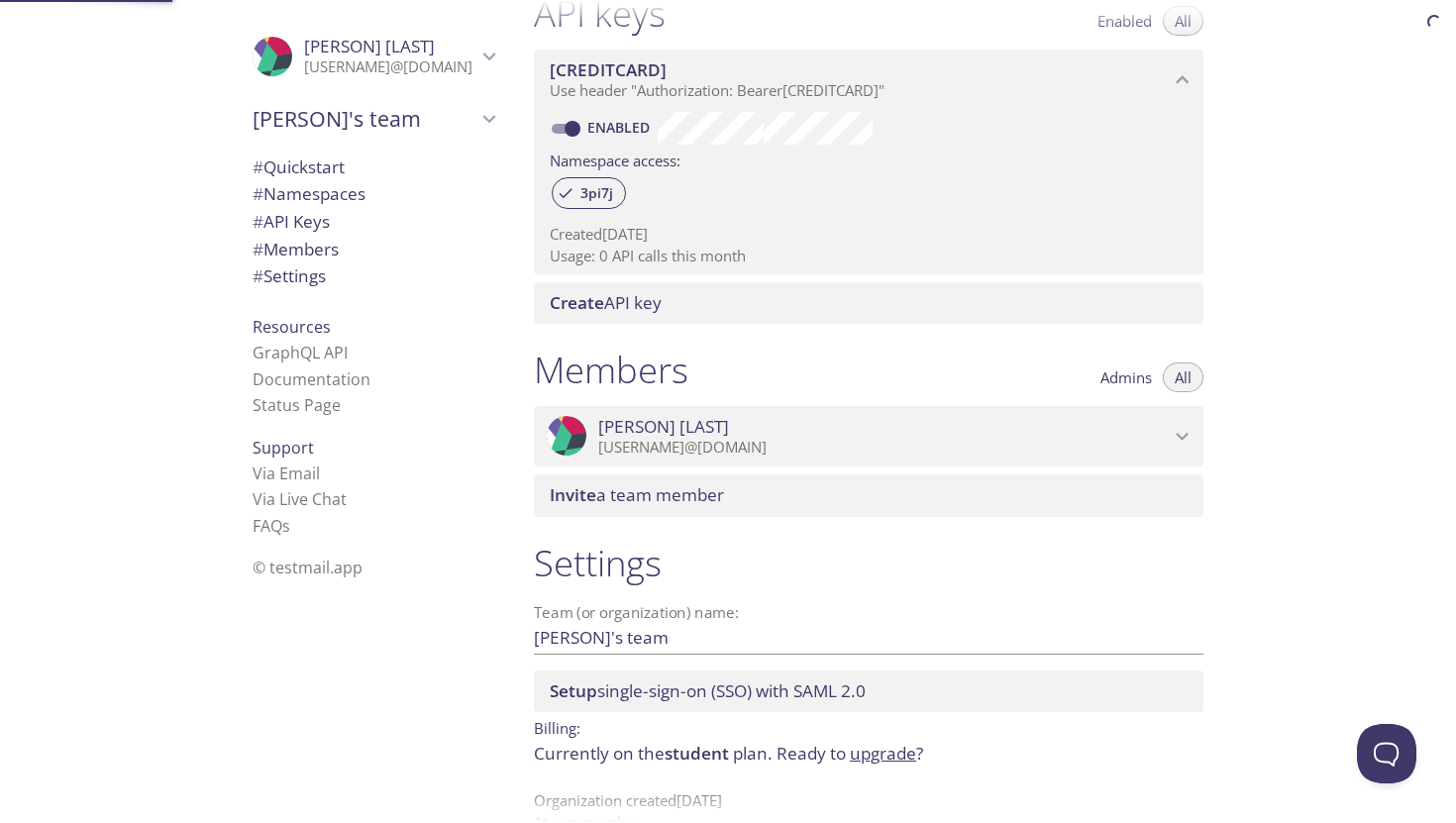 scroll, scrollTop: 585, scrollLeft: 0, axis: vertical 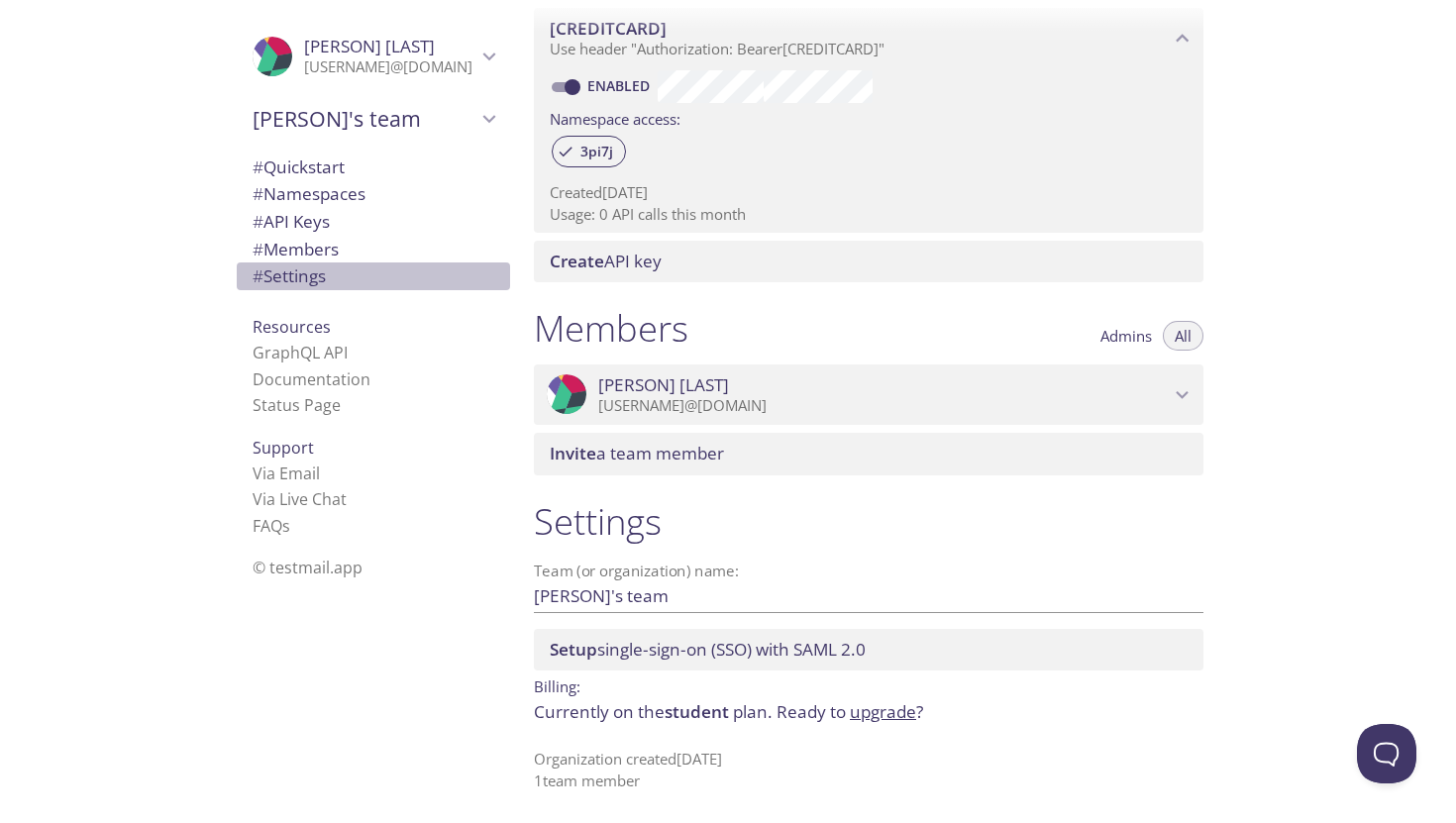 click on "#  Settings" at bounding box center (373, 276) 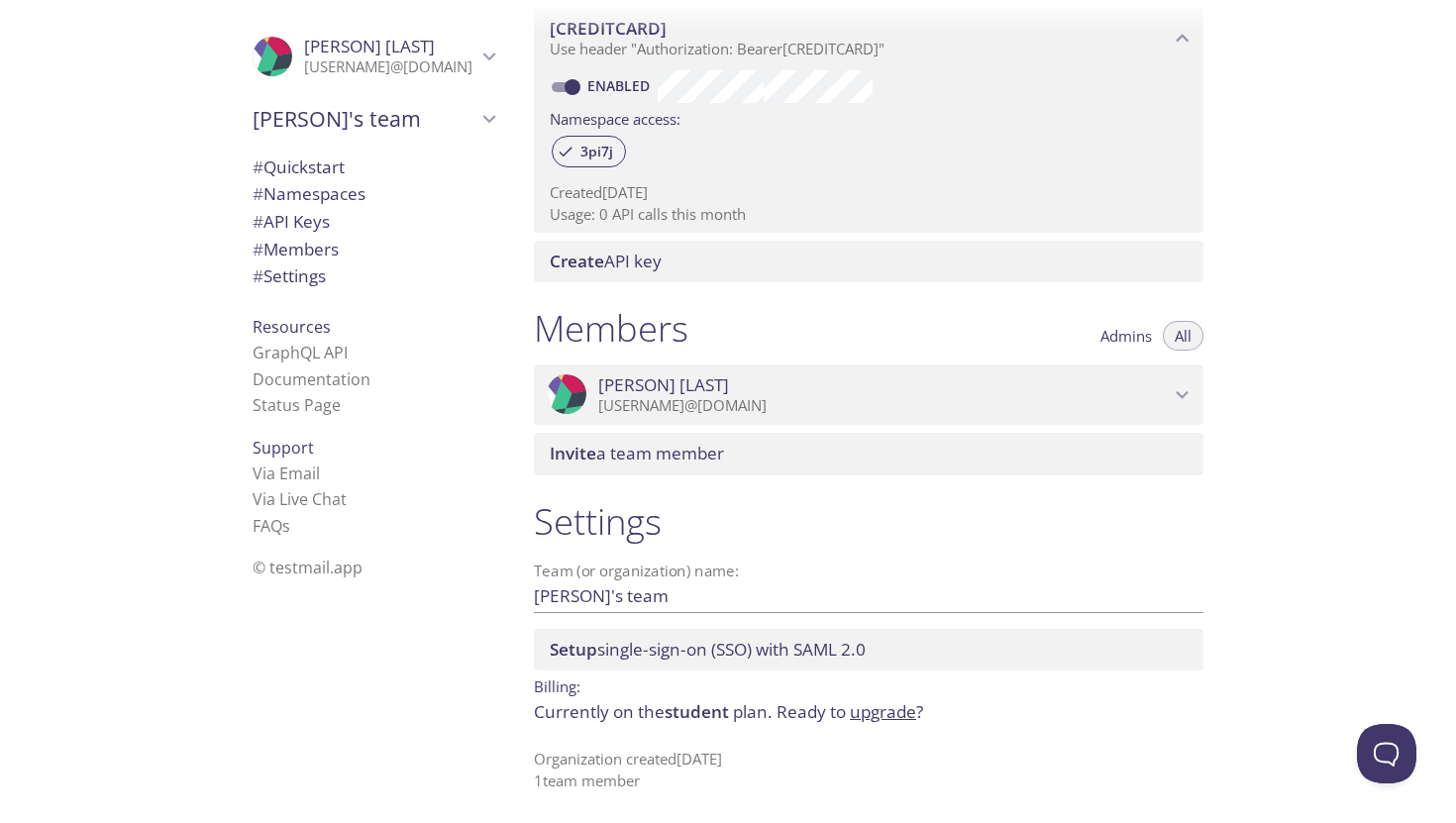 click on "upgrade" at bounding box center [883, 711] 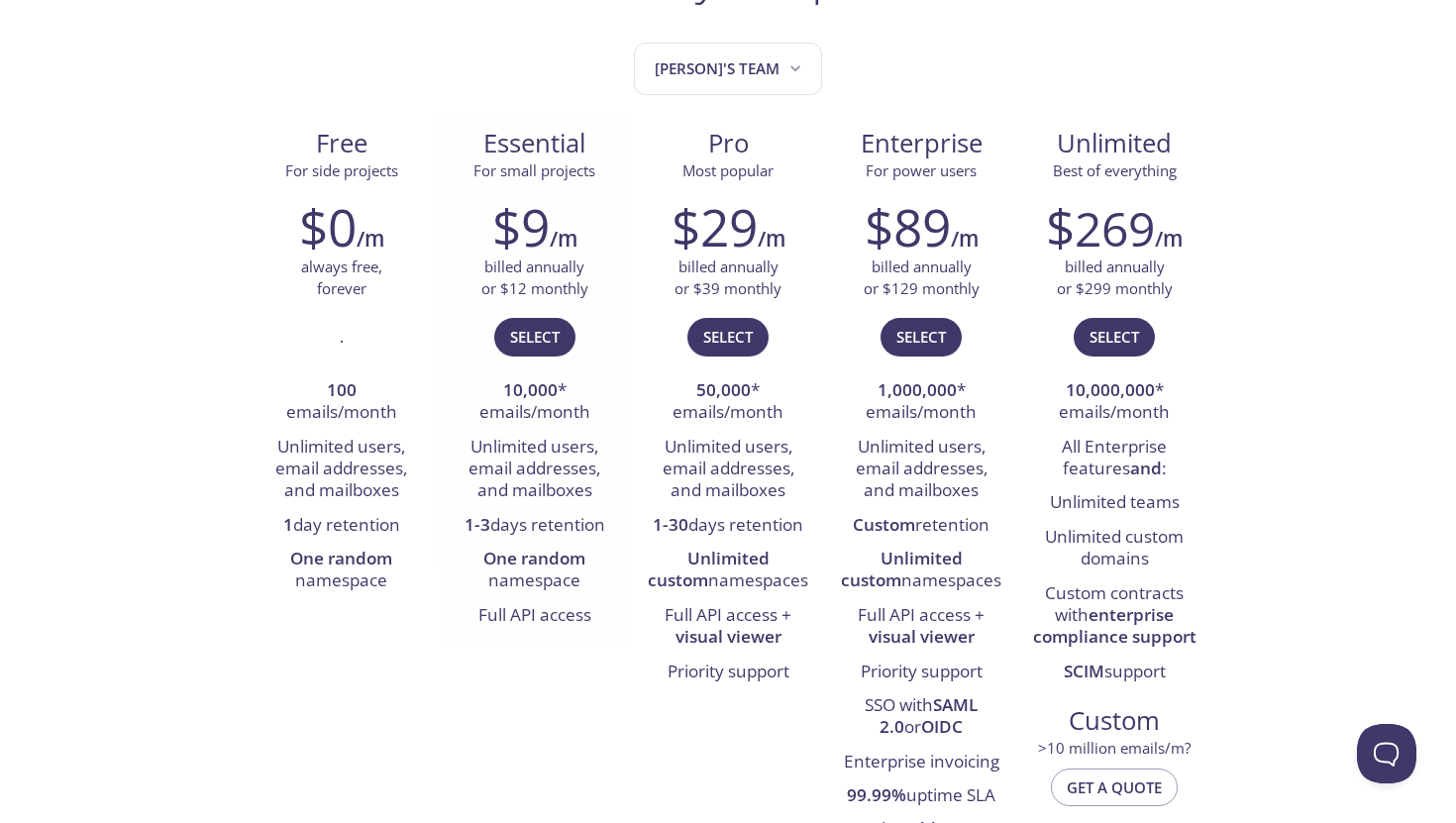 scroll, scrollTop: 0, scrollLeft: 0, axis: both 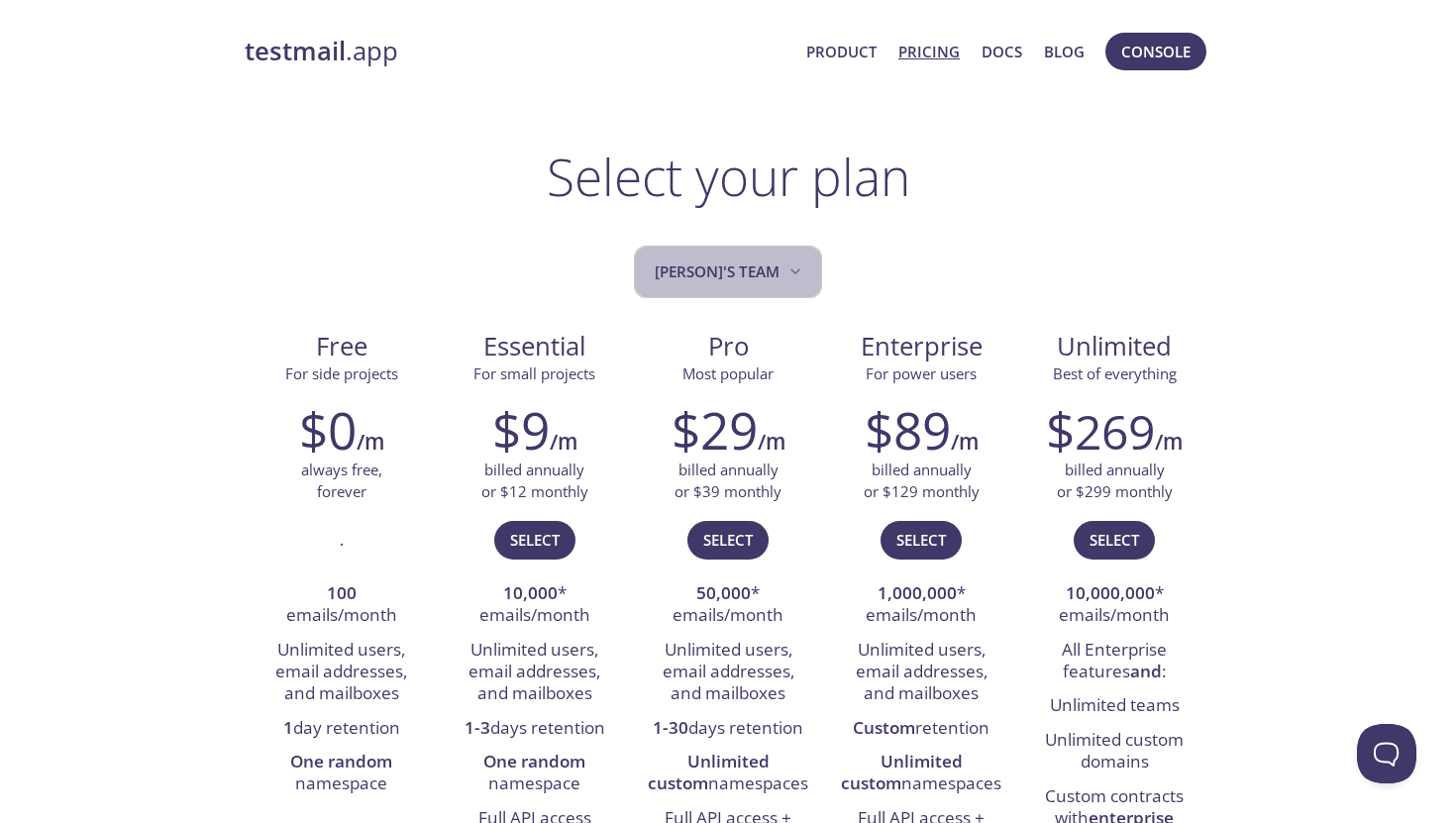 click on "Vipin's team" at bounding box center (730, 271) 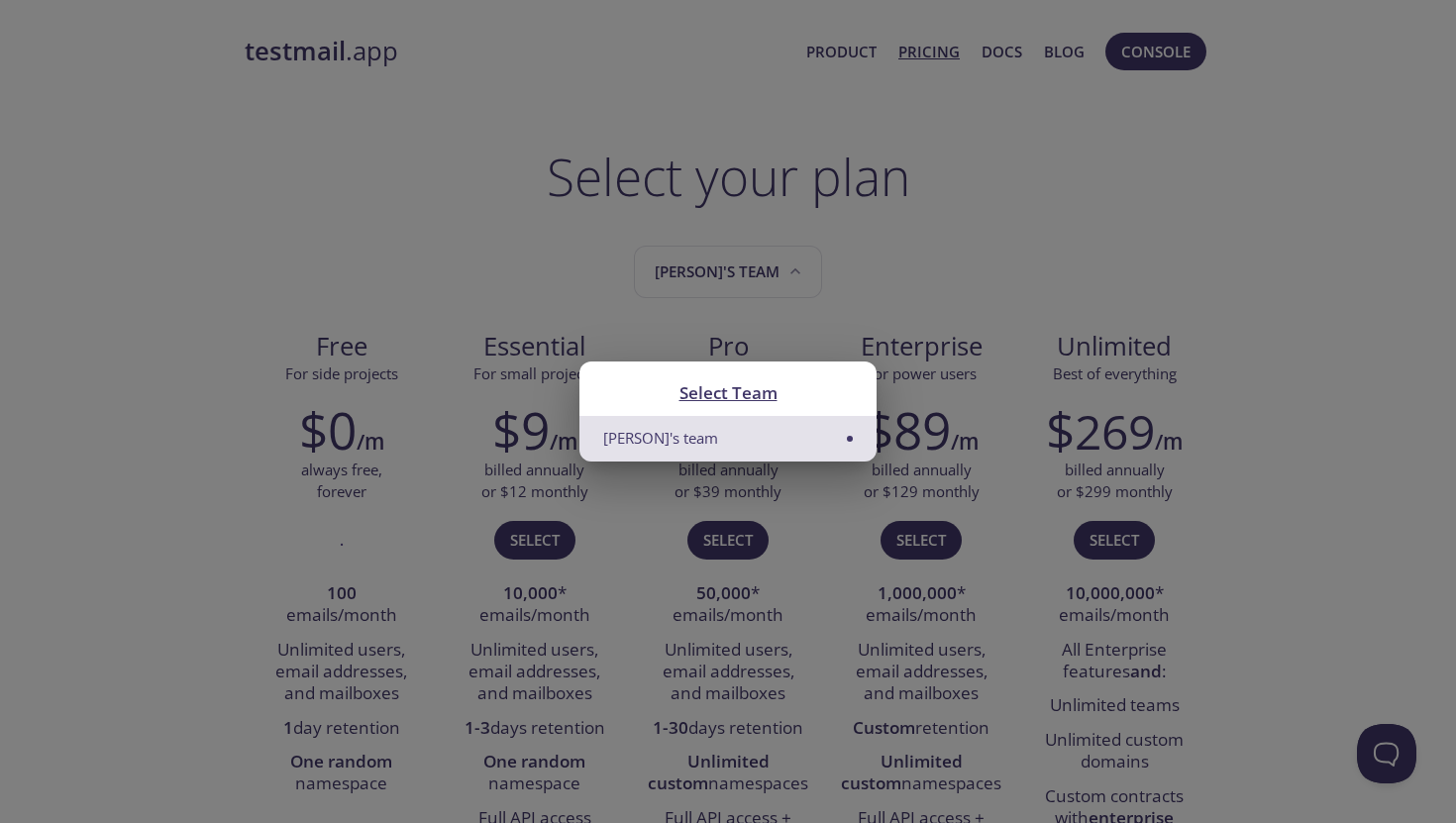 click on "Select Team Vipin's team" at bounding box center (728, 411) 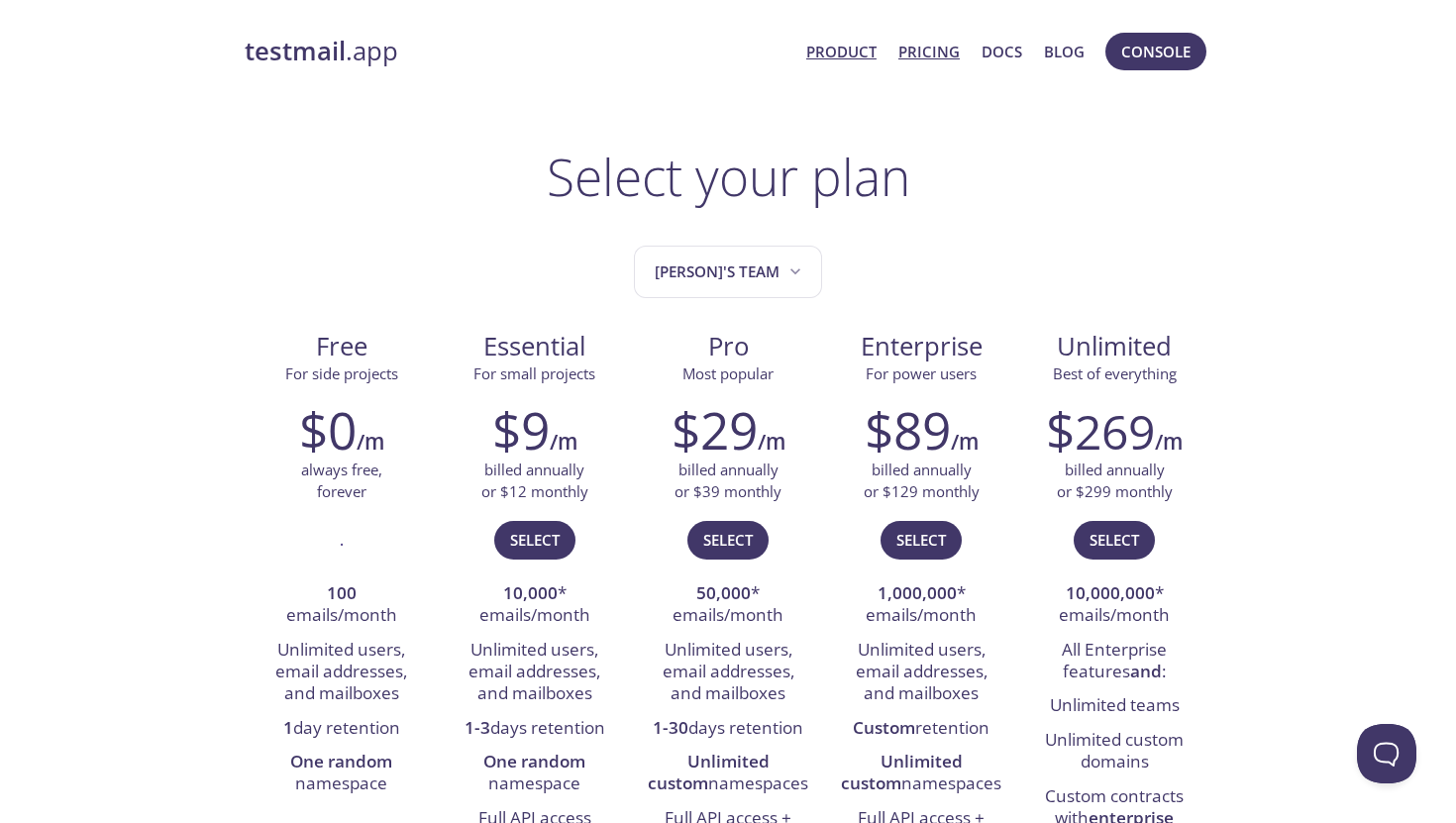 click on "Product" at bounding box center [841, 51] 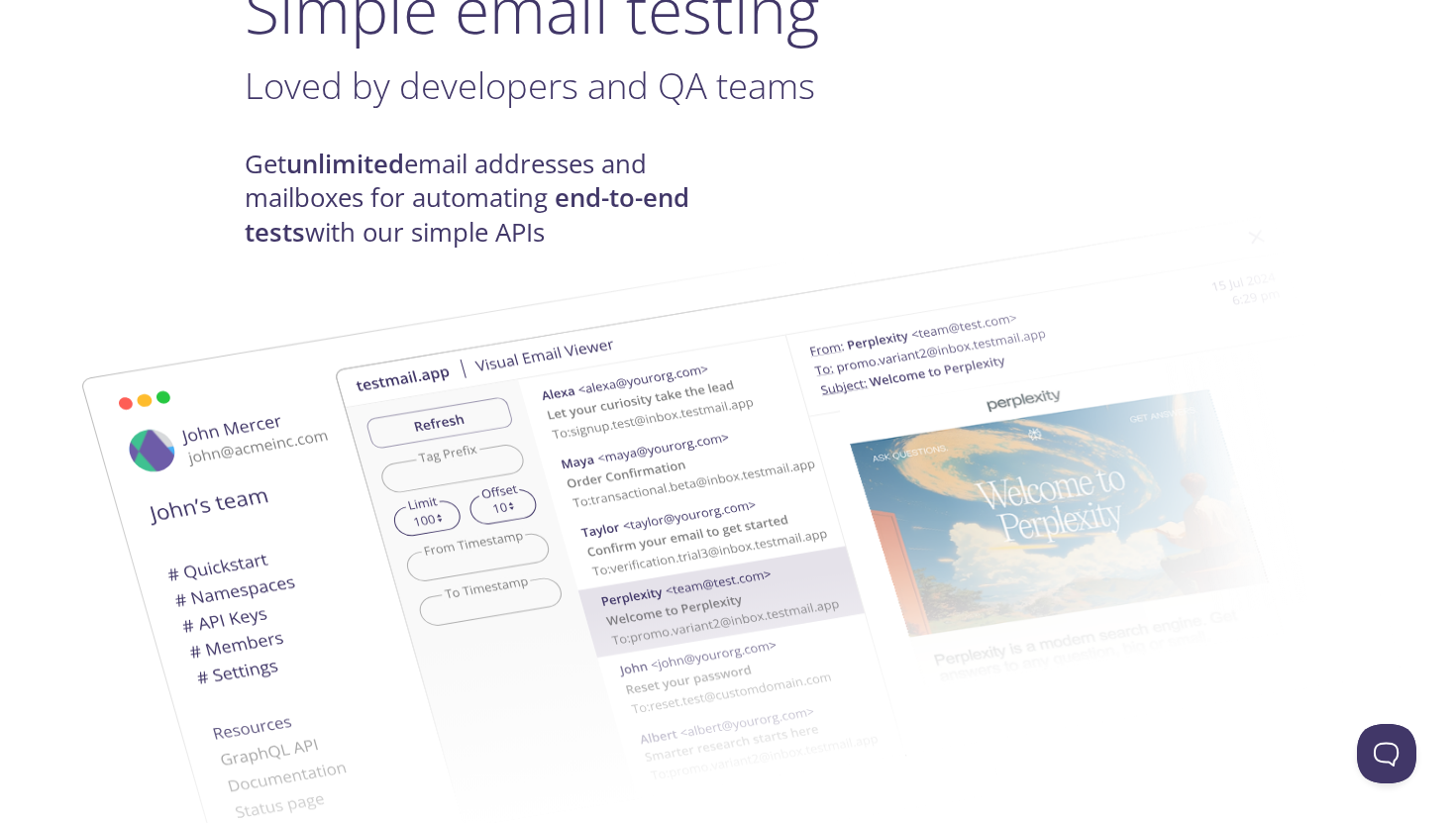 scroll, scrollTop: 0, scrollLeft: 0, axis: both 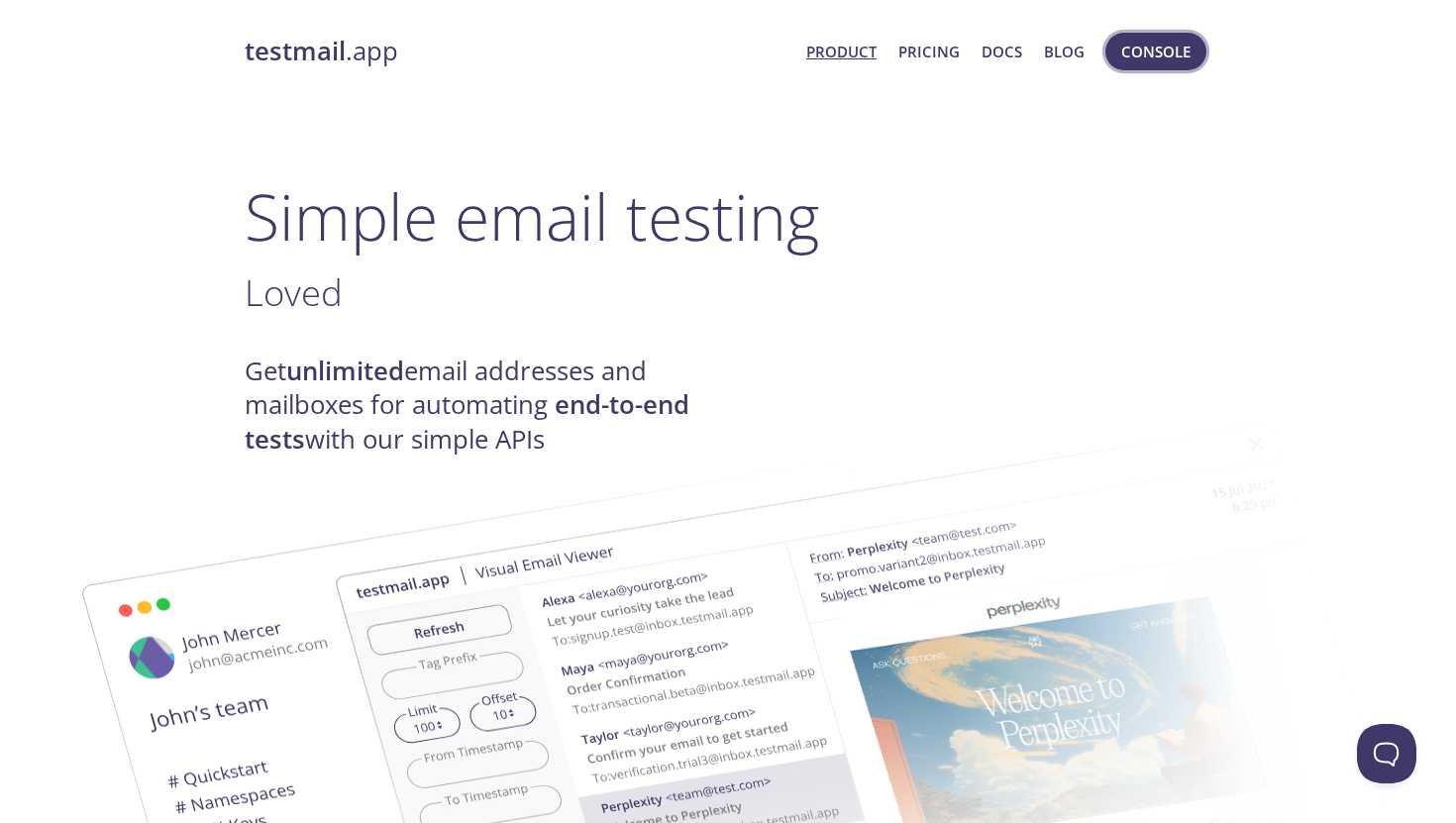 click on "Console" at bounding box center (1156, 51) 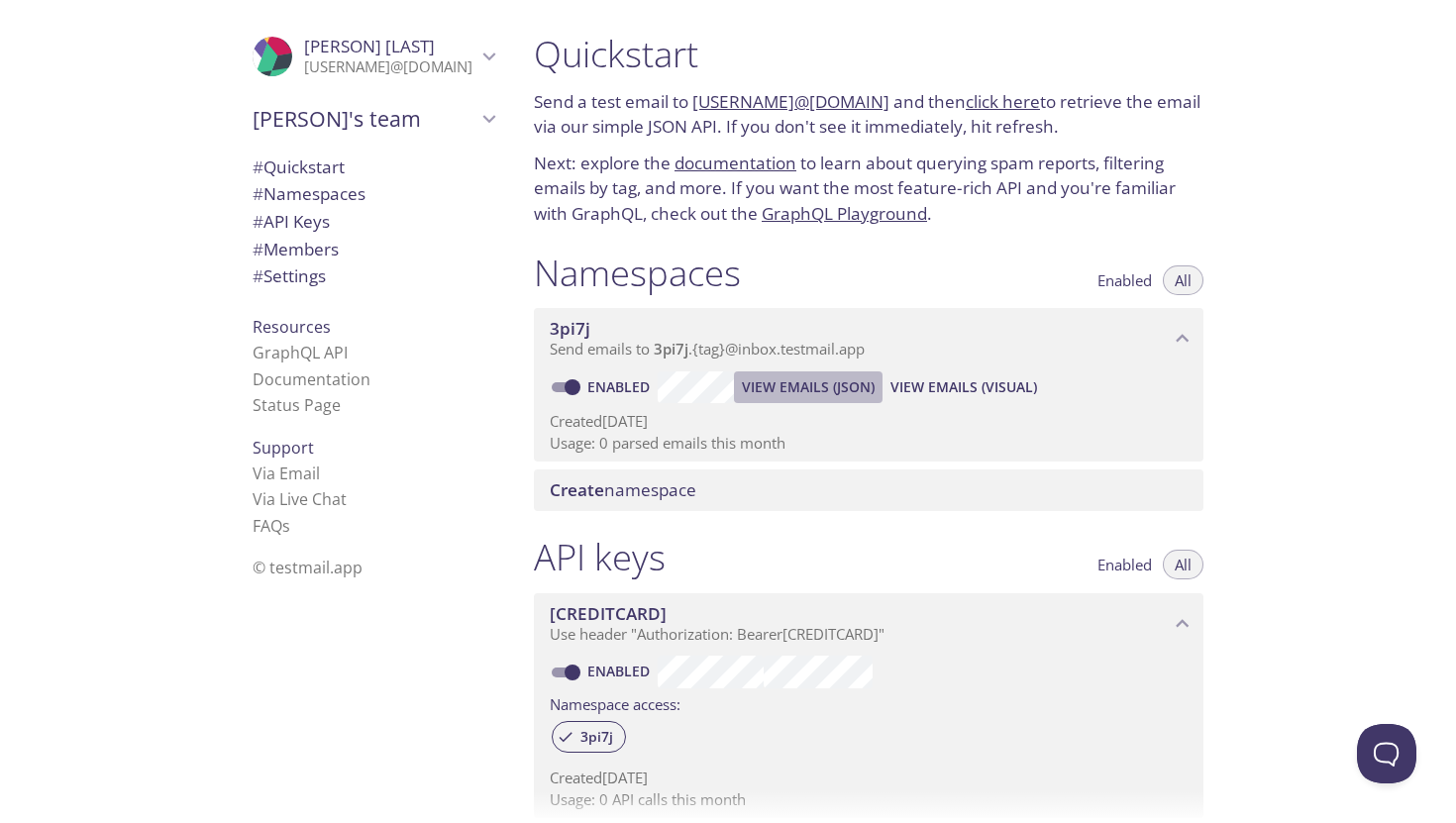 click on "View Emails (JSON)" at bounding box center (808, 387) 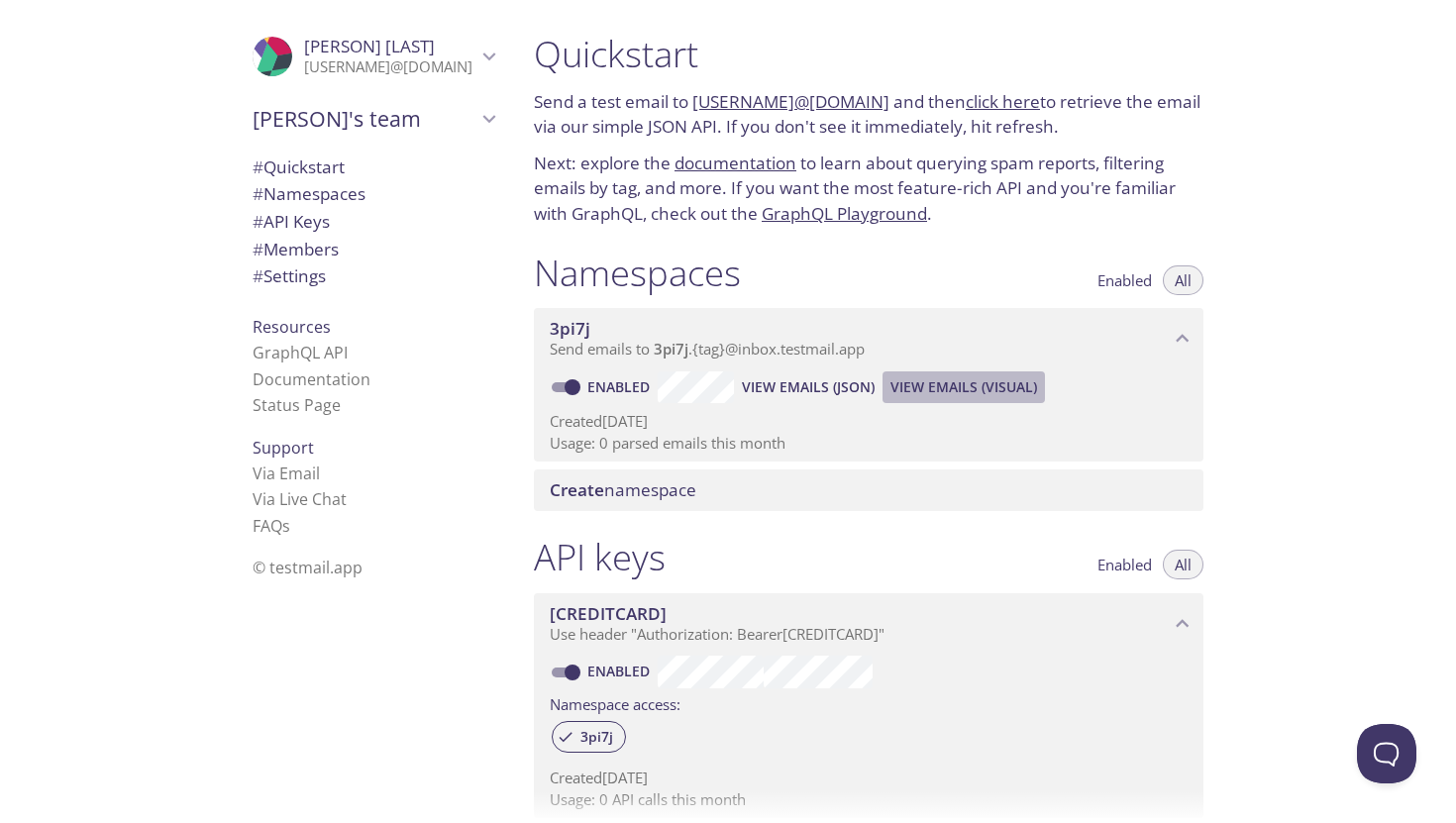 click on "View Emails (Visual)" at bounding box center (964, 387) 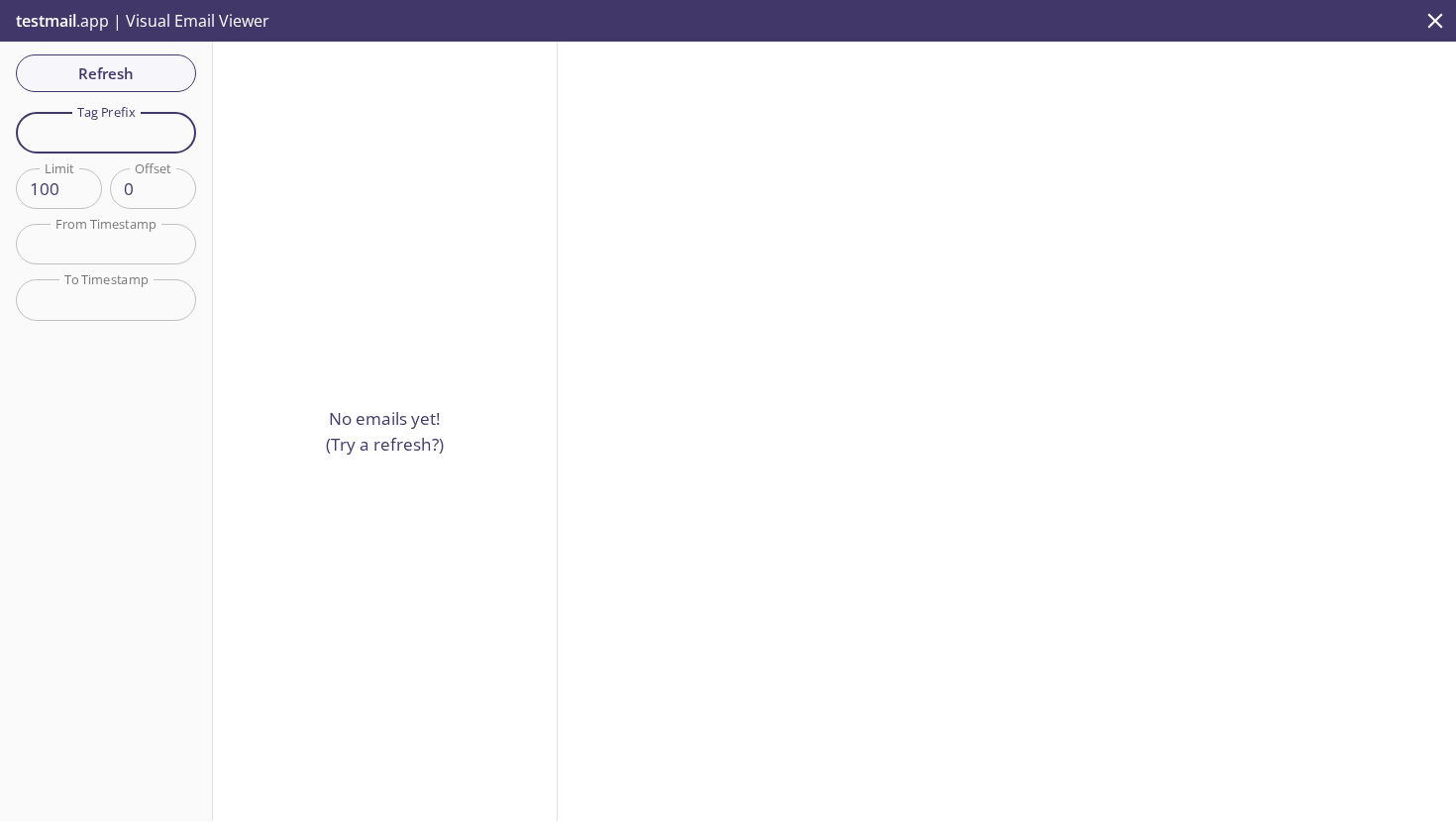 click at bounding box center [106, 132] 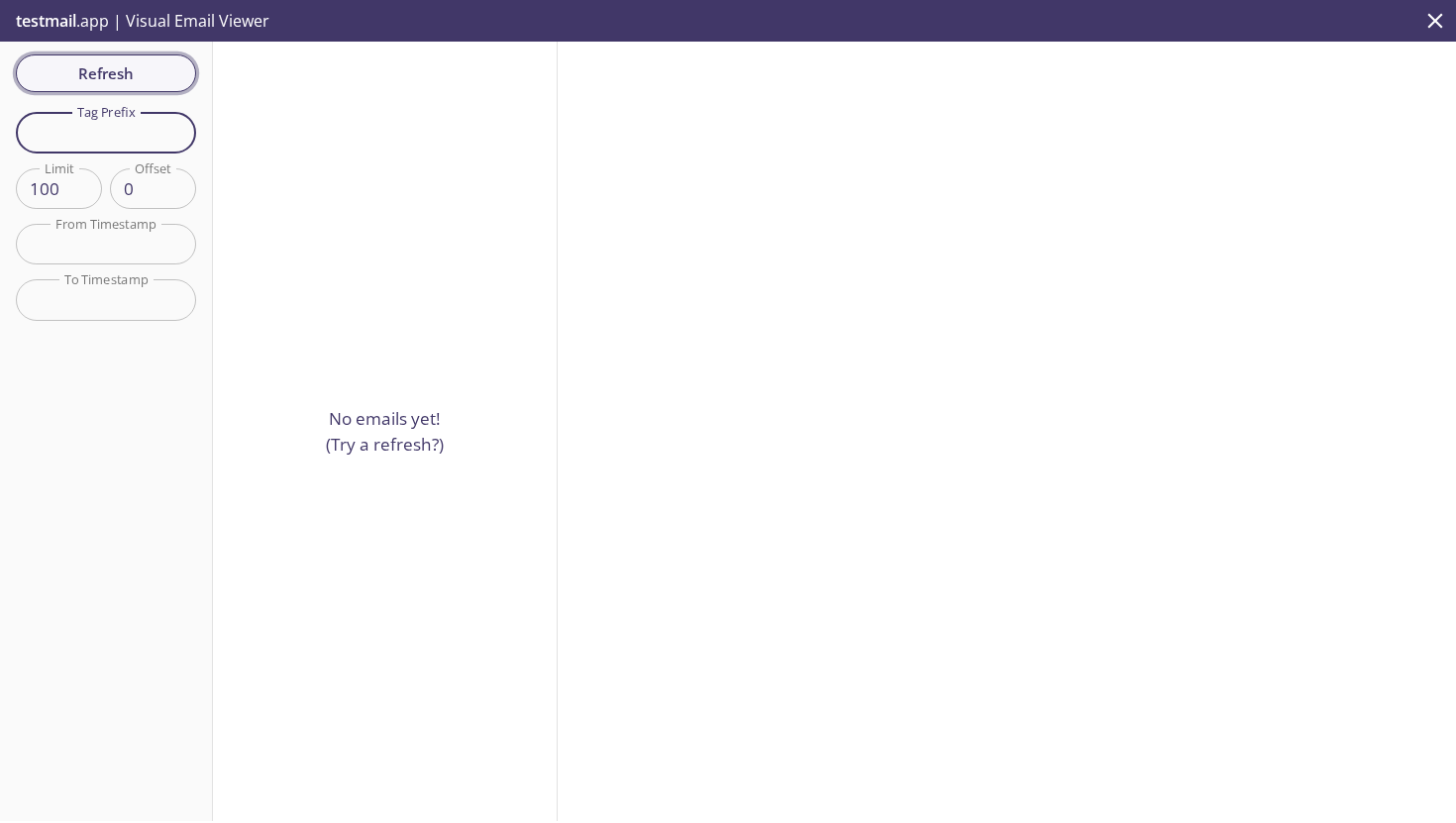 click on "Refresh" at bounding box center [106, 73] 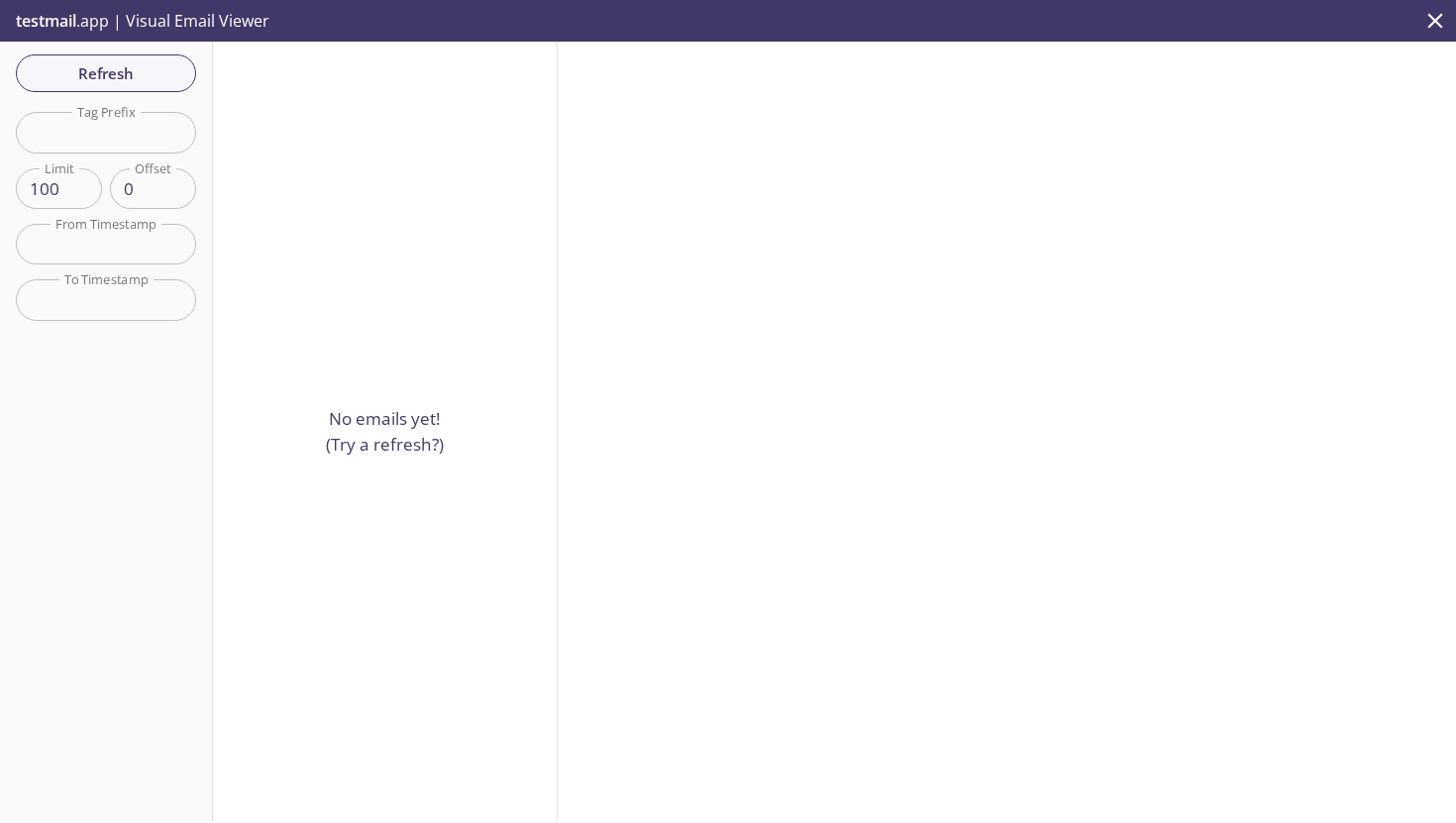 click on "testmail .app | Visual Email Viewer" at bounding box center [141, 21] 